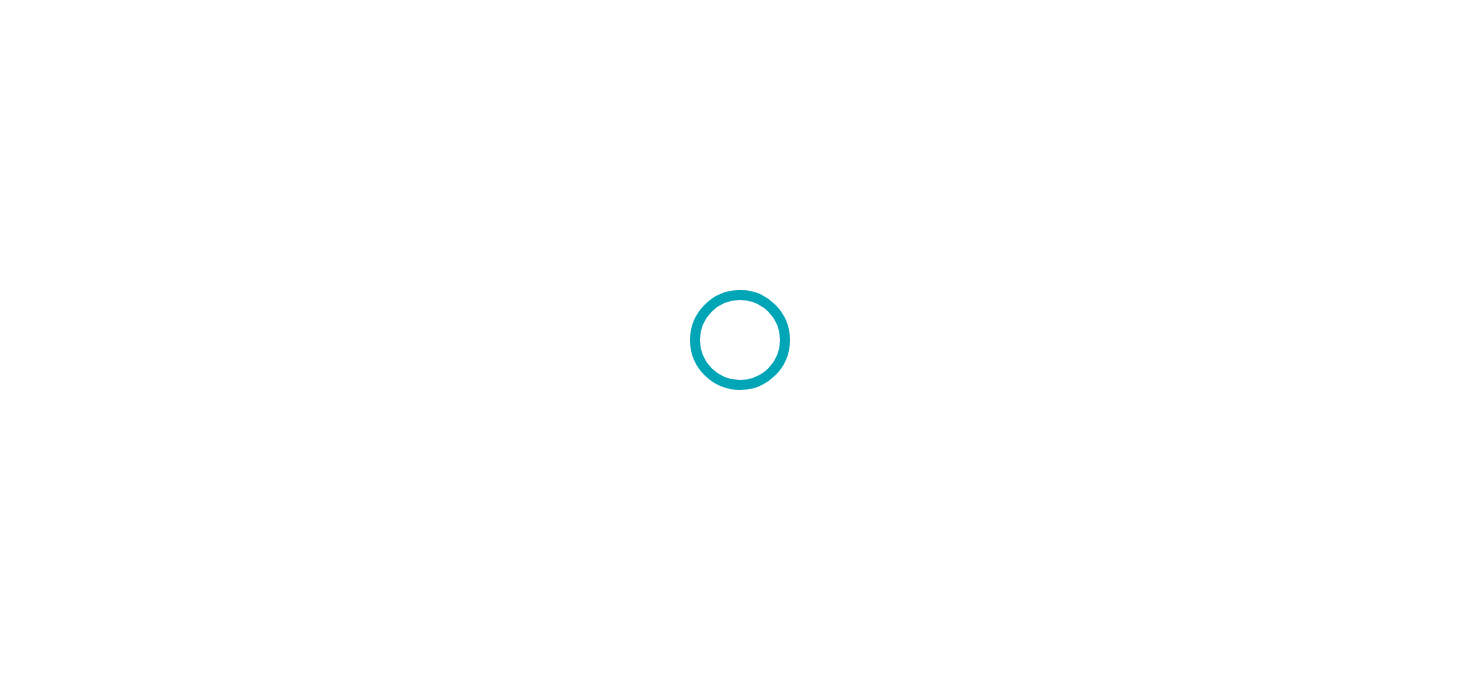 scroll, scrollTop: 0, scrollLeft: 0, axis: both 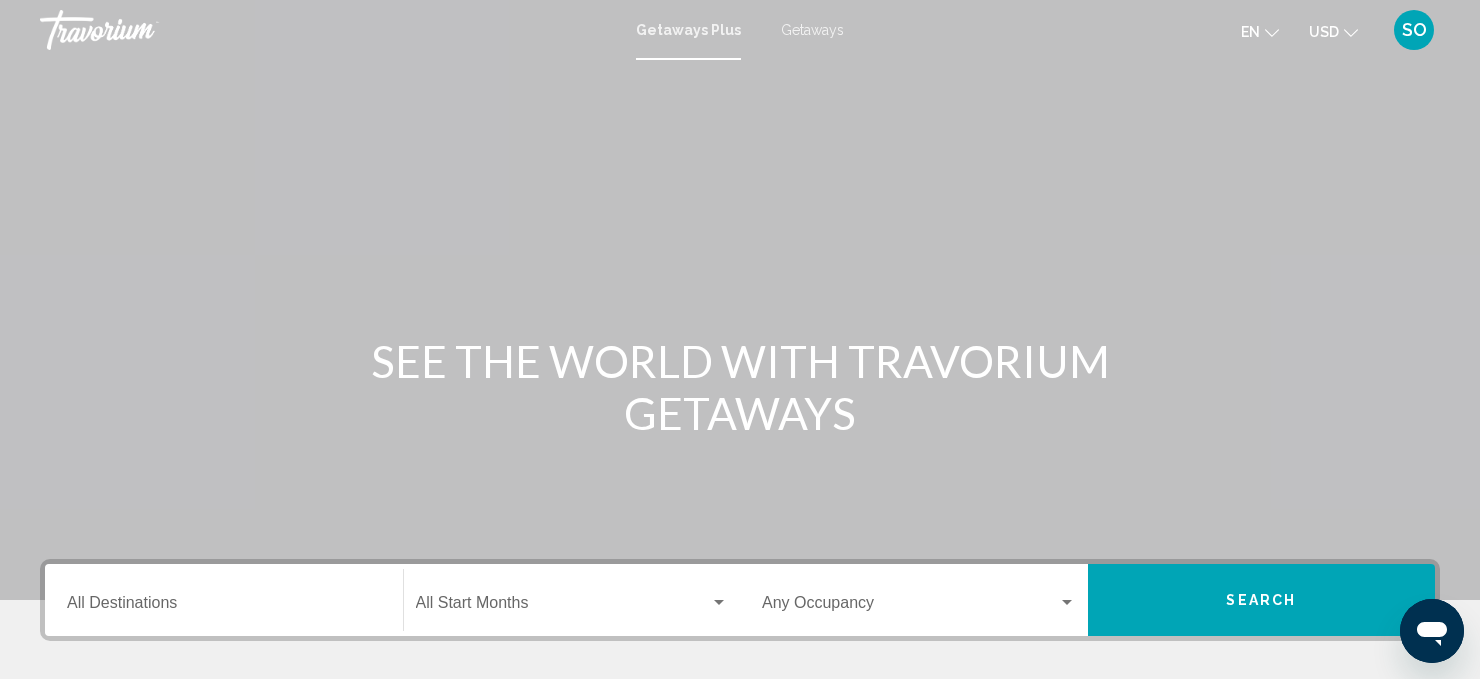 click on "Destination All Destinations" at bounding box center (224, 607) 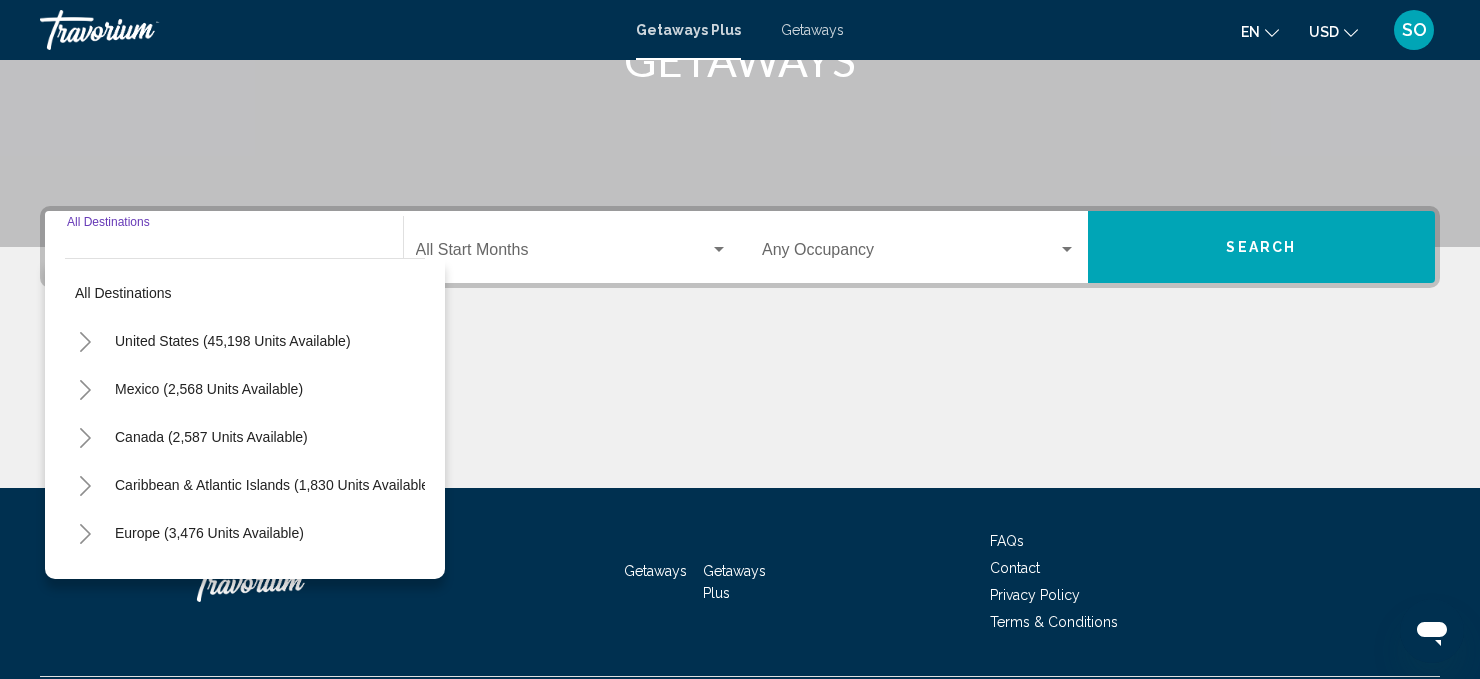 scroll, scrollTop: 406, scrollLeft: 0, axis: vertical 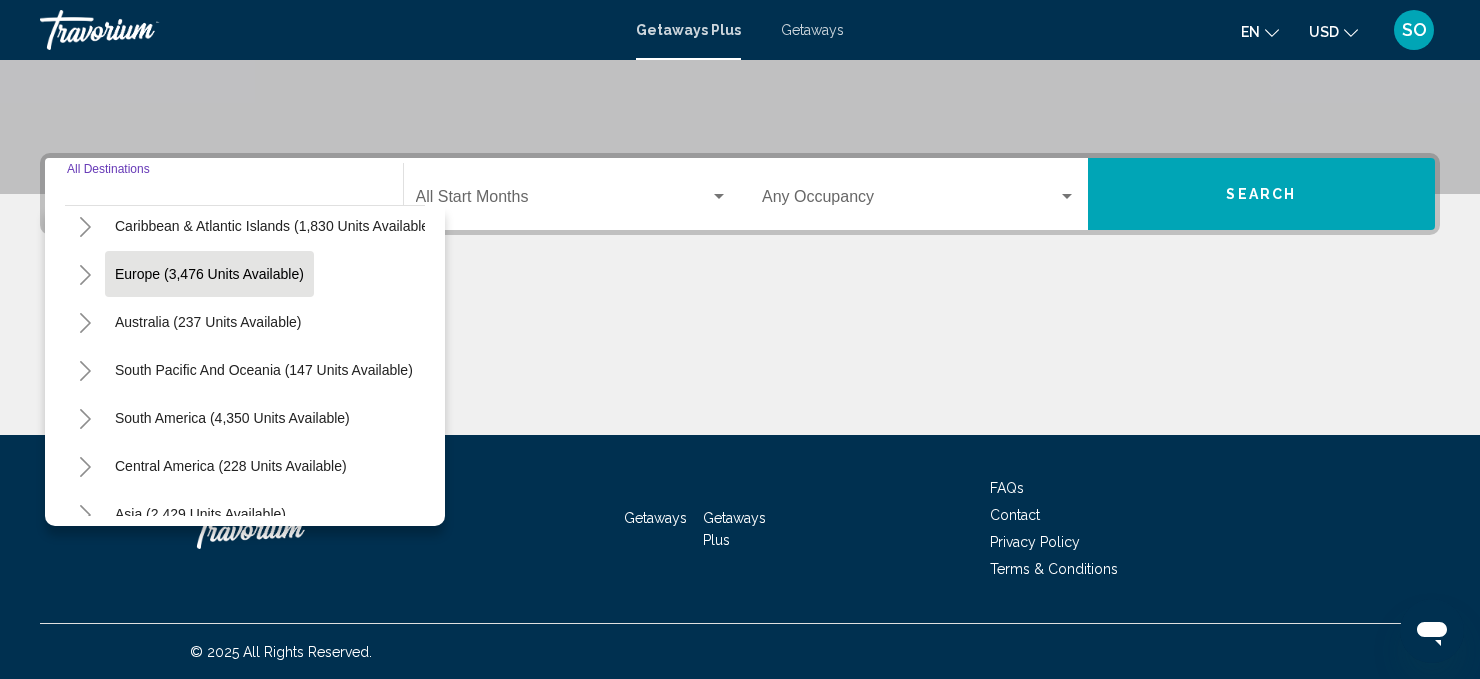 click on "Europe (3,476 units available)" at bounding box center (208, 322) 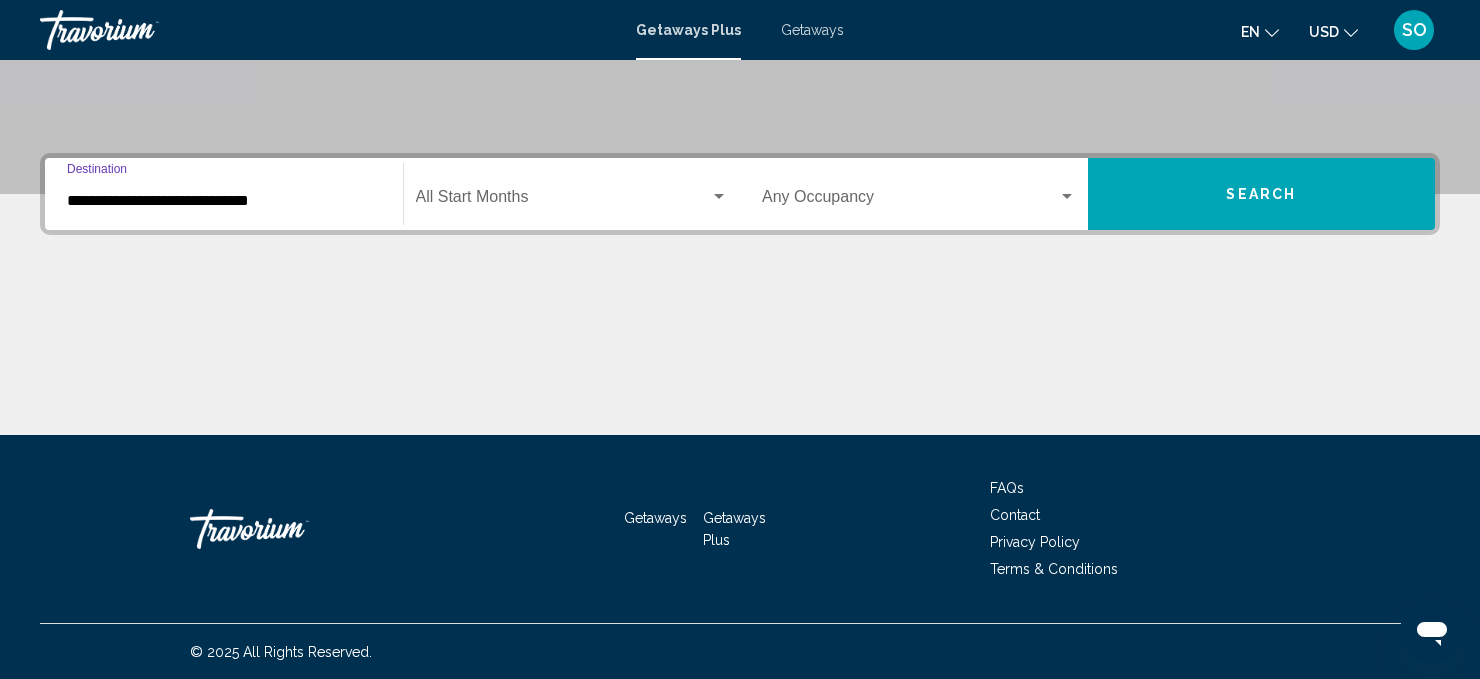 click on "**********" at bounding box center [224, 201] 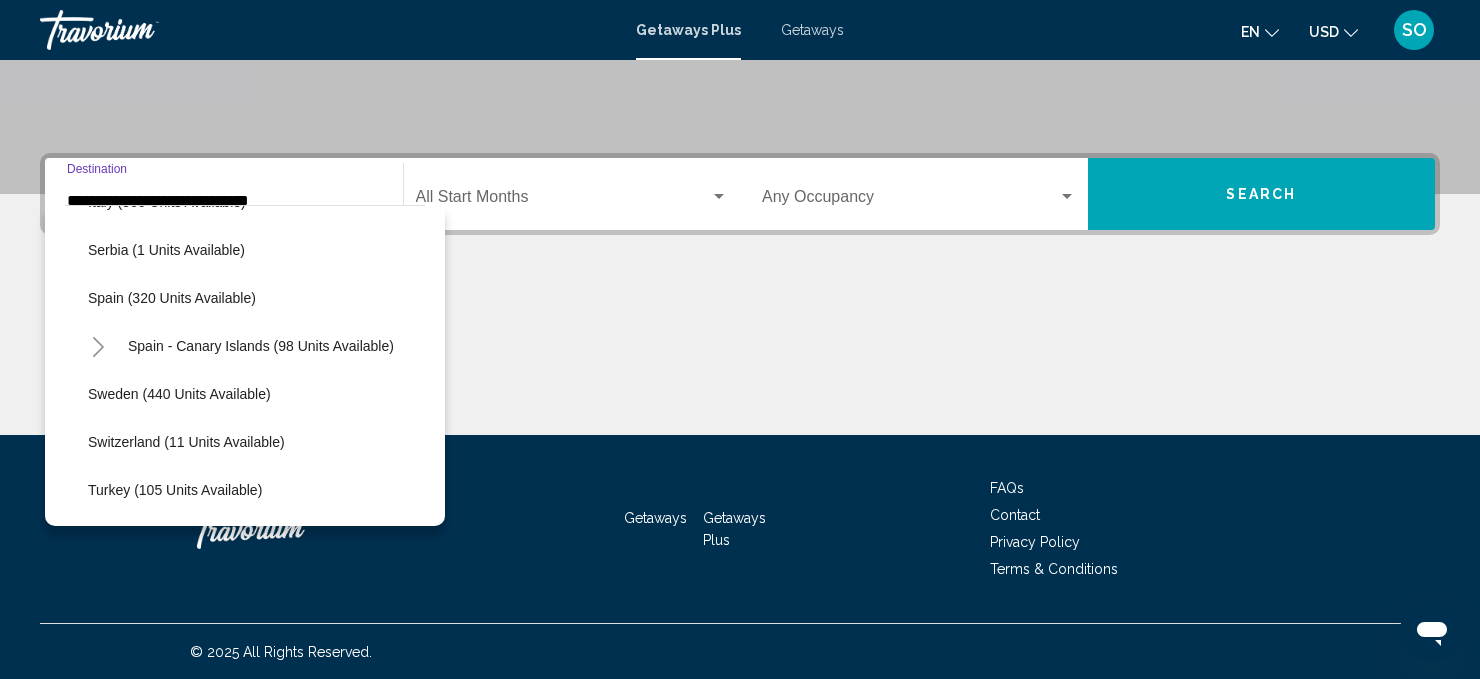 scroll, scrollTop: 712, scrollLeft: 7, axis: both 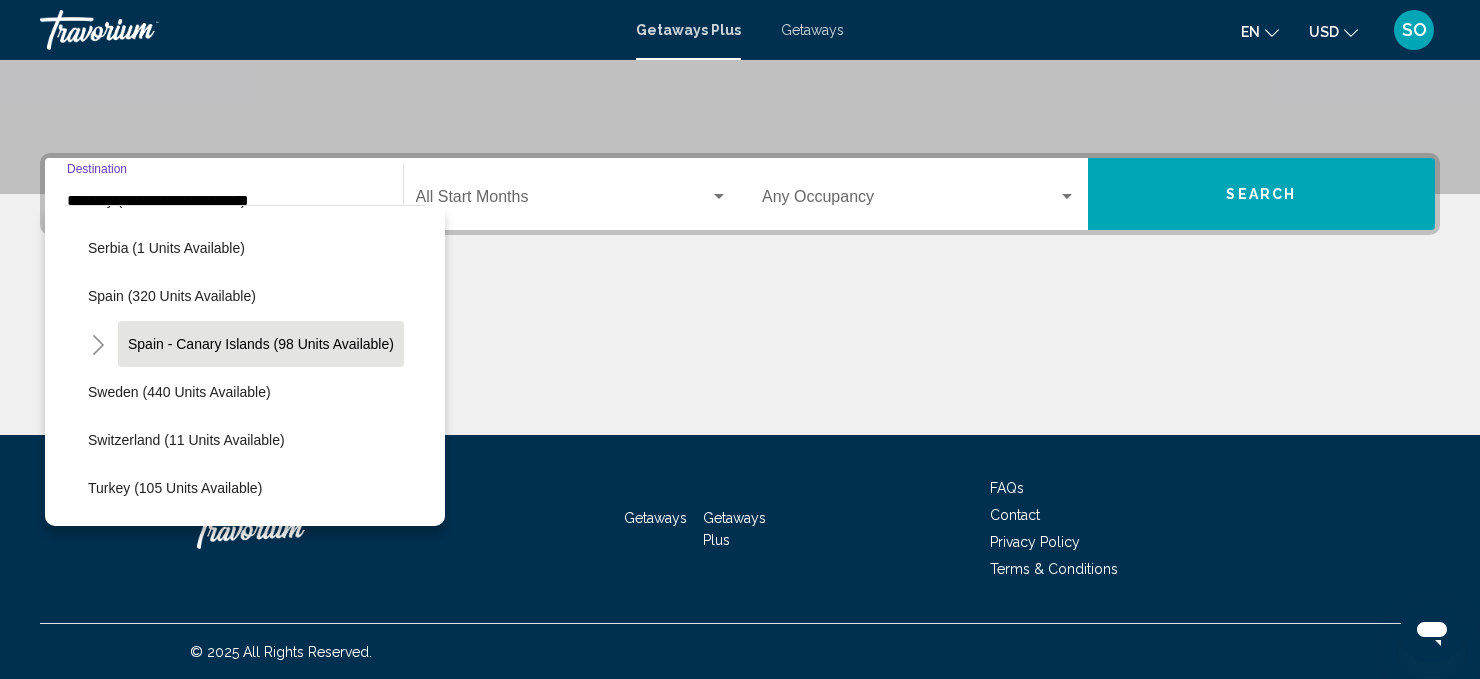 click on "Spain - Canary Islands (98 units available)" 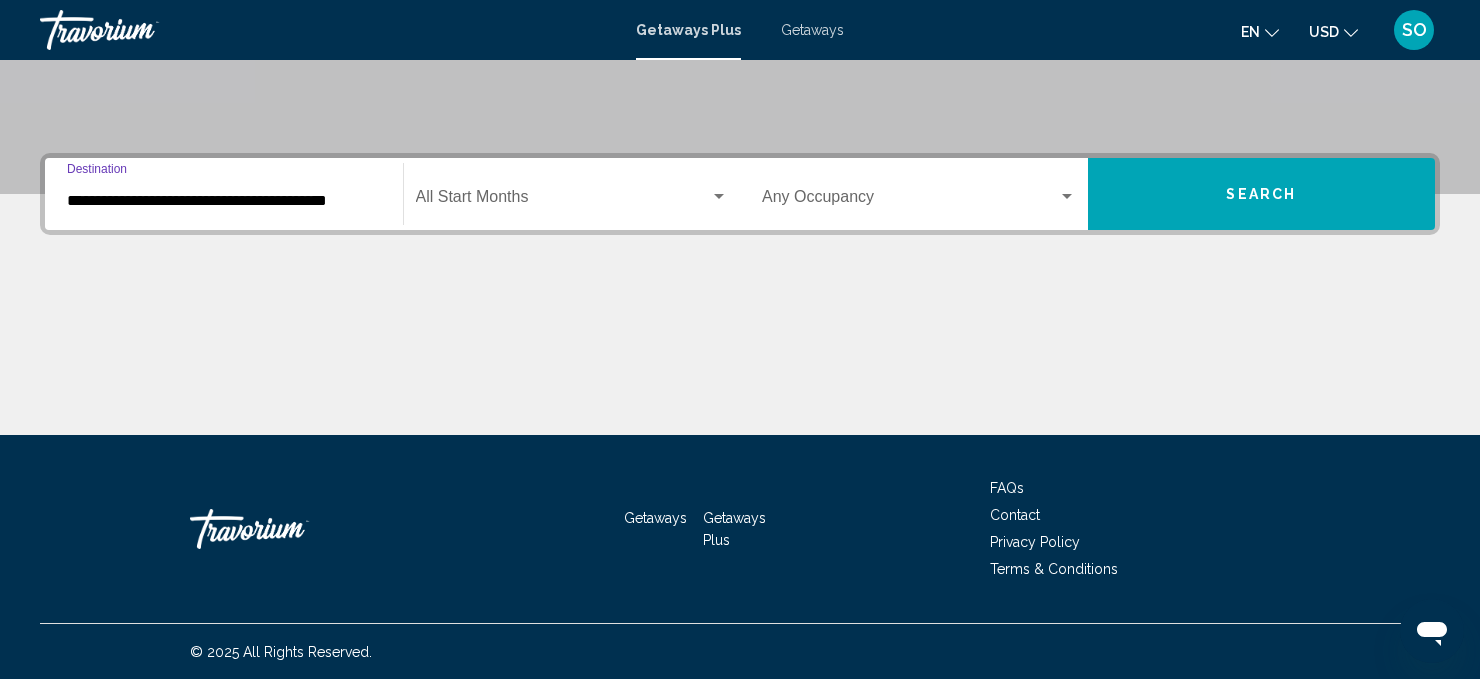 click on "**********" at bounding box center (224, 194) 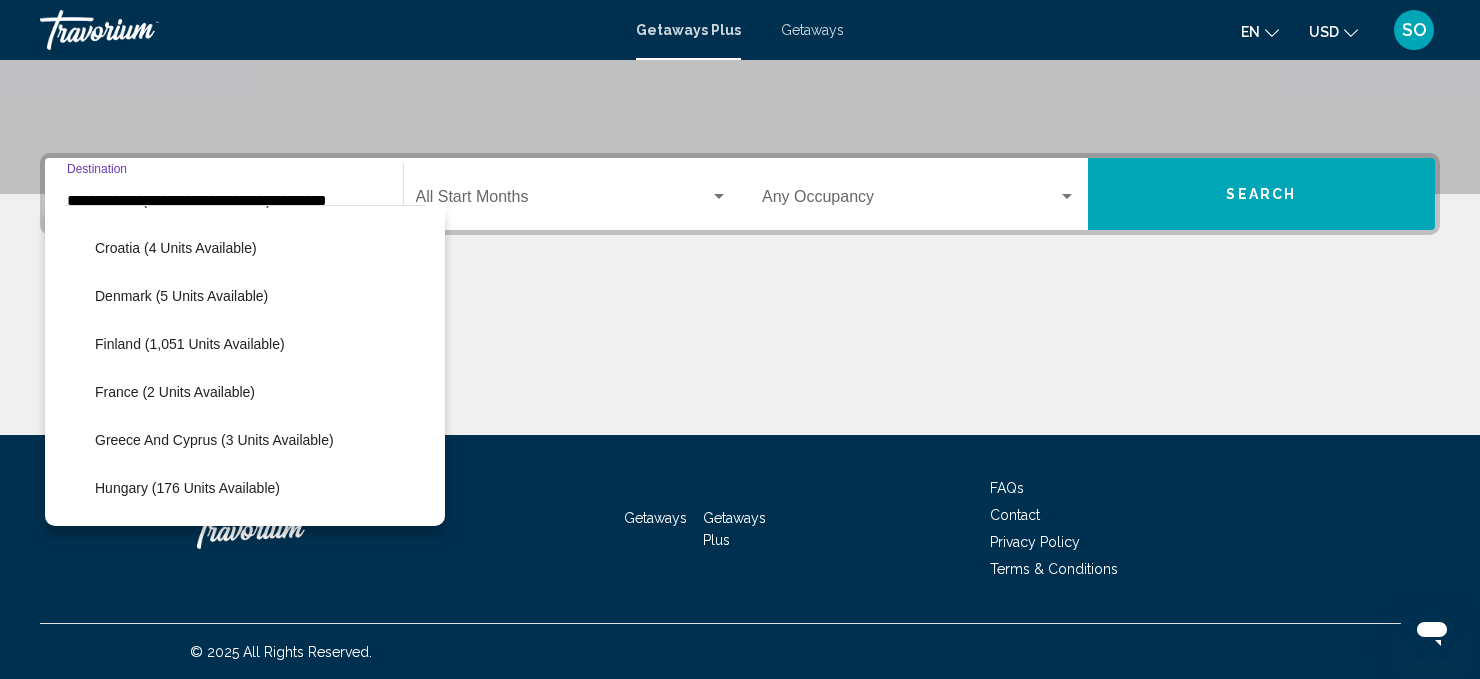 scroll, scrollTop: 0, scrollLeft: 0, axis: both 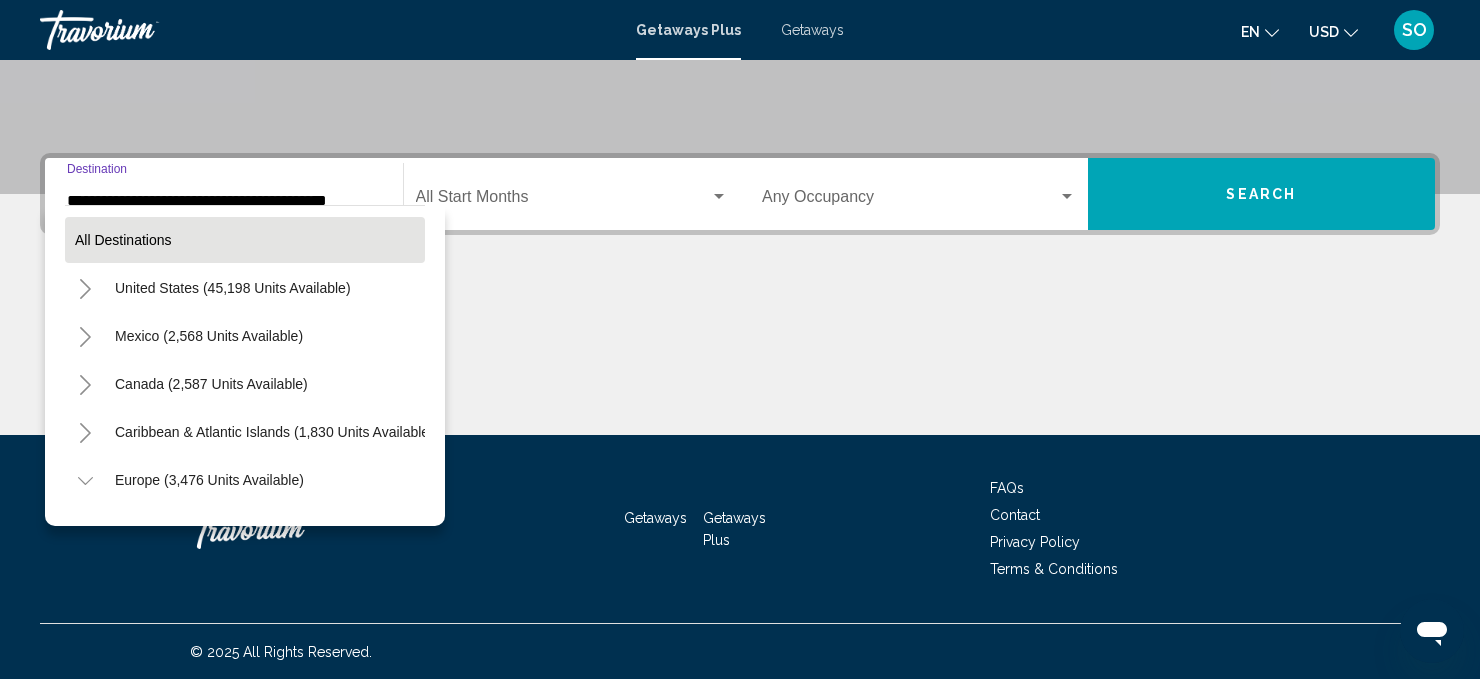 click on "All destinations" at bounding box center (123, 240) 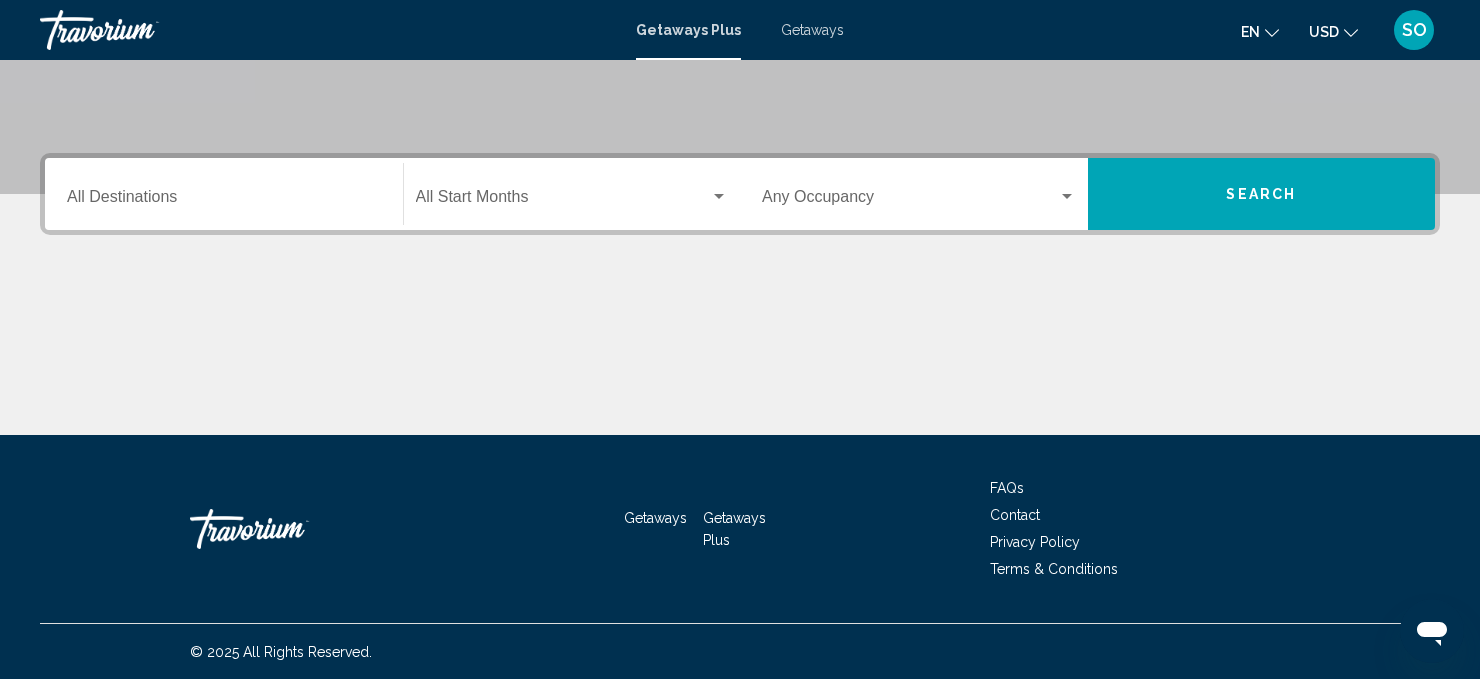 click on "Destination All Destinations" at bounding box center [224, 201] 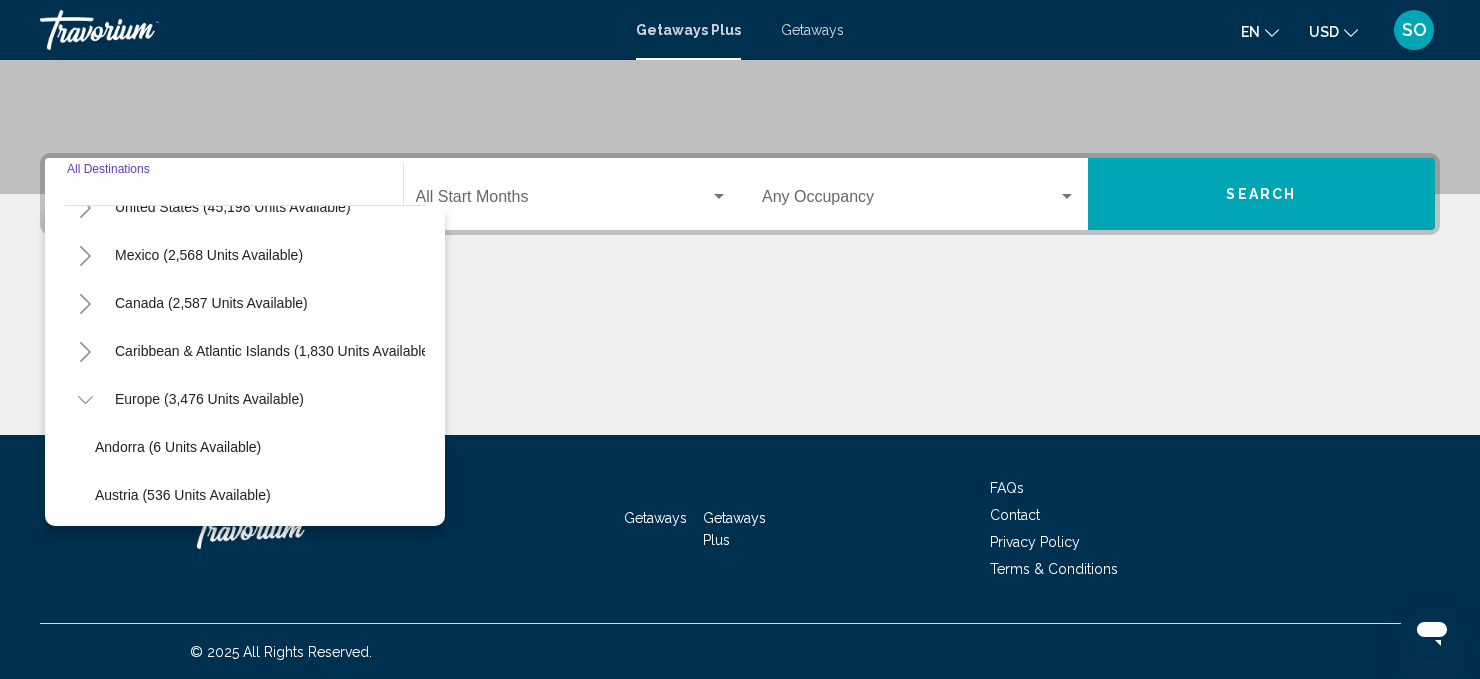 scroll, scrollTop: 95, scrollLeft: 0, axis: vertical 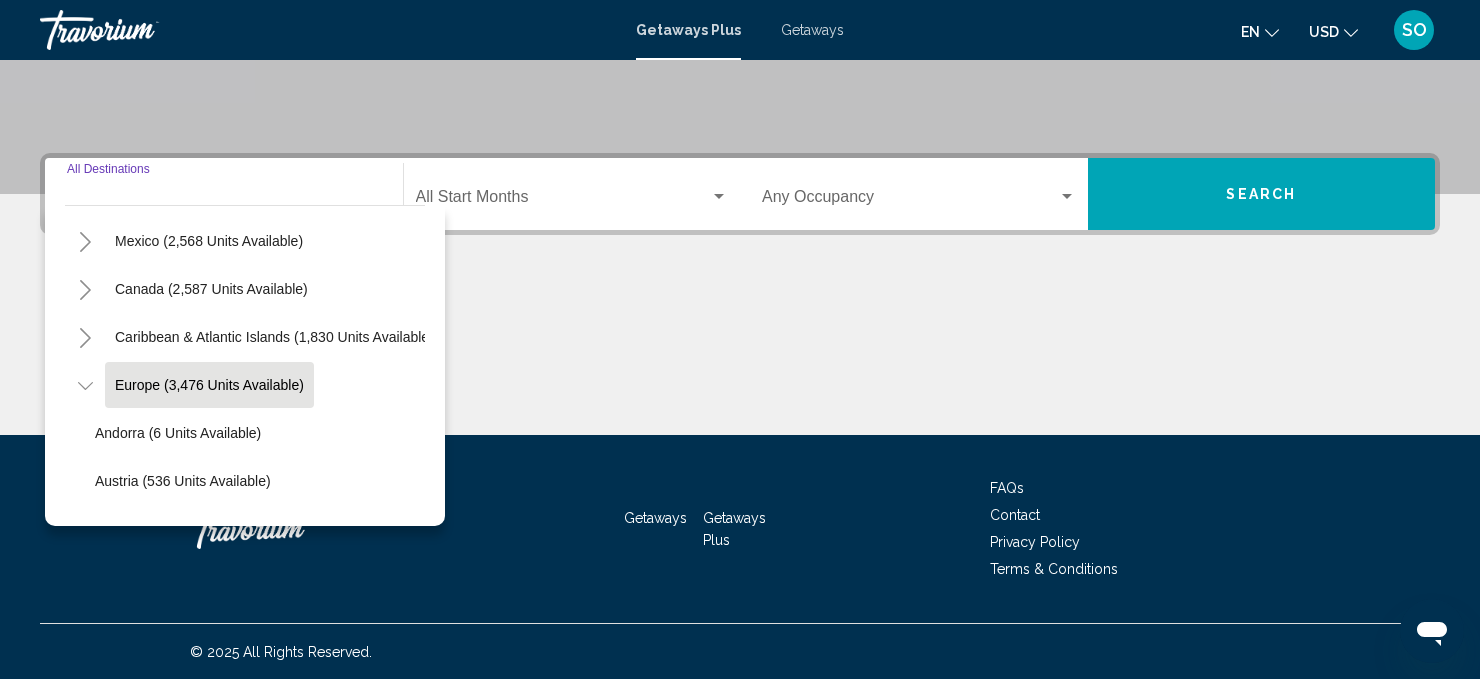 click on "Europe (3,476 units available)" at bounding box center (208, 1441) 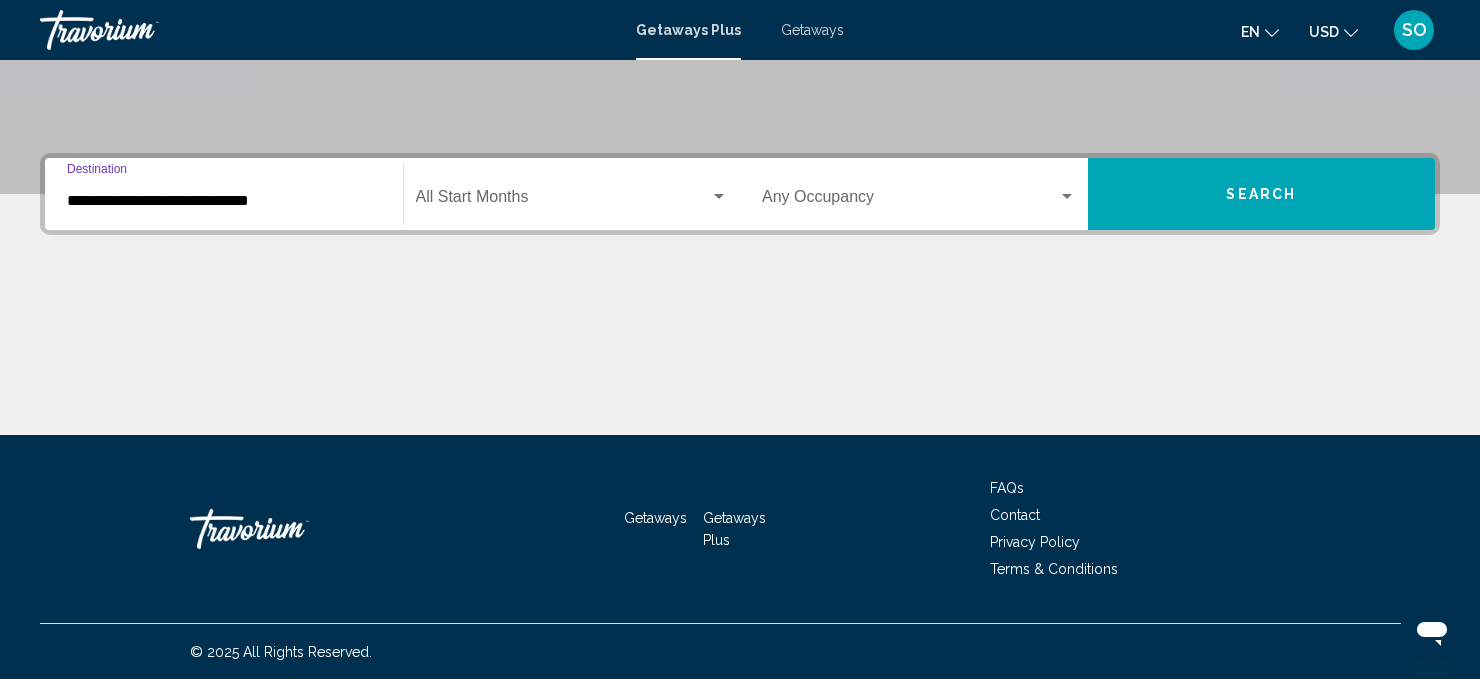 click on "**********" at bounding box center (224, 201) 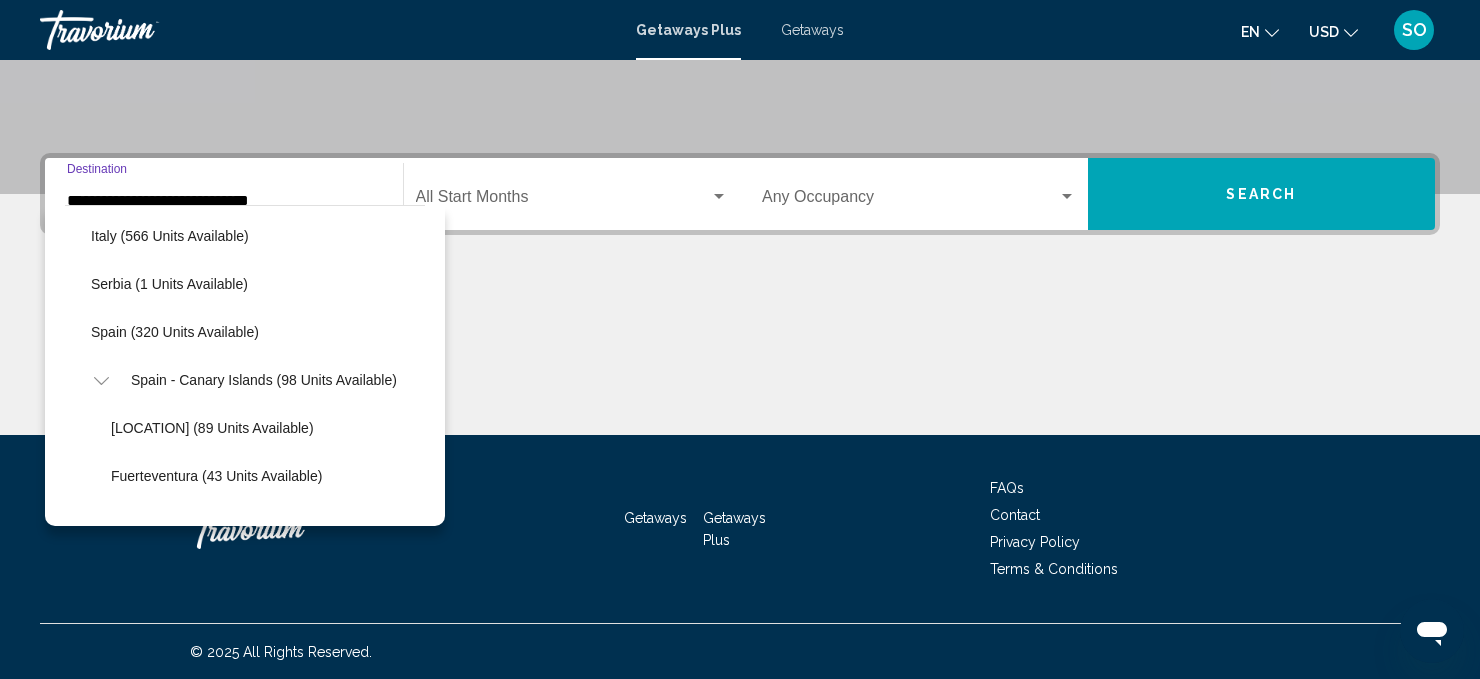 scroll, scrollTop: 664, scrollLeft: 4, axis: both 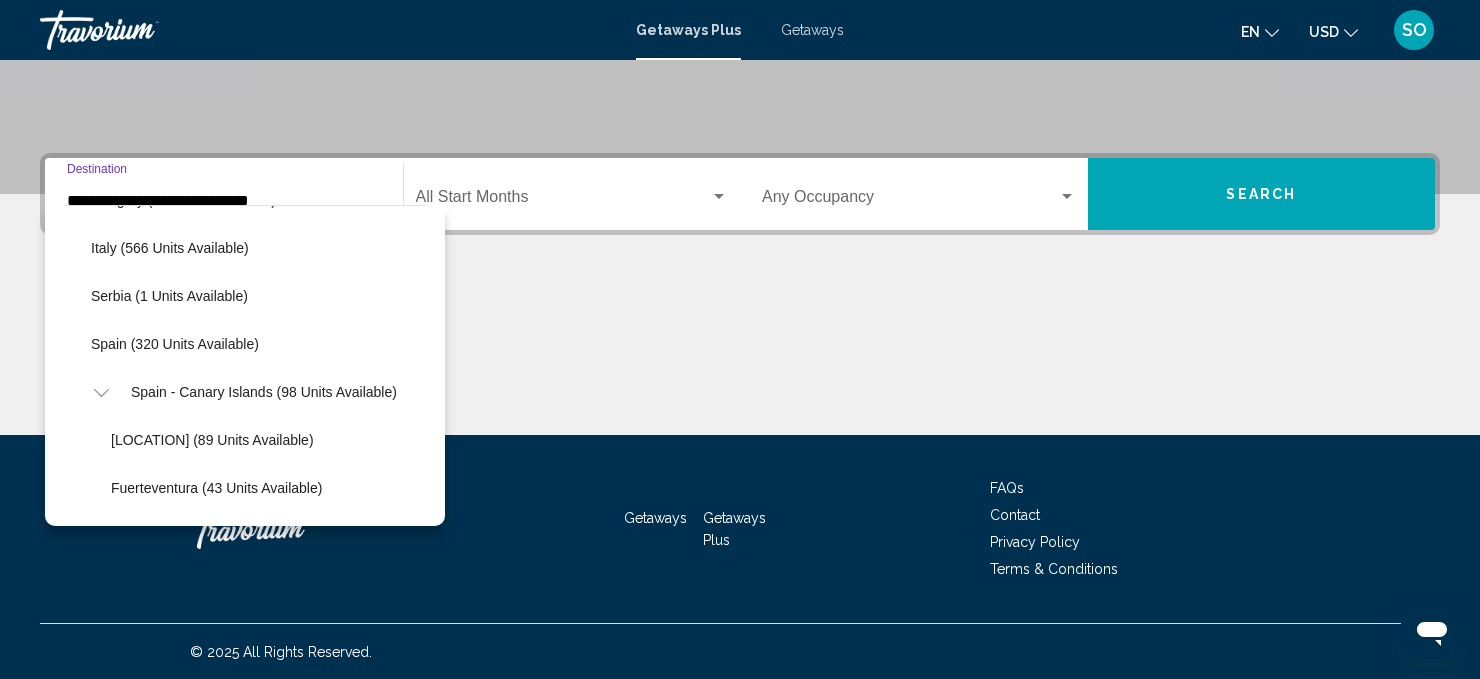 click on "**********" at bounding box center [224, 201] 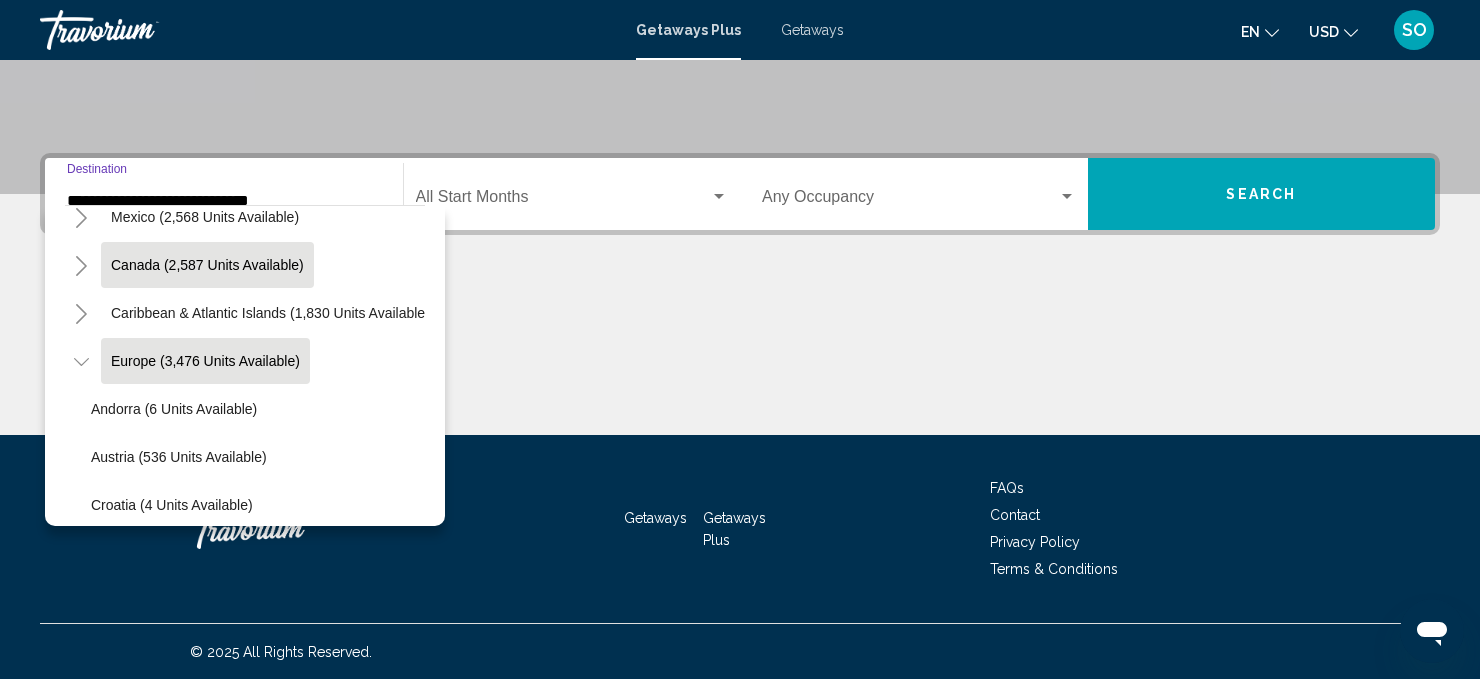 scroll, scrollTop: 0, scrollLeft: 4, axis: horizontal 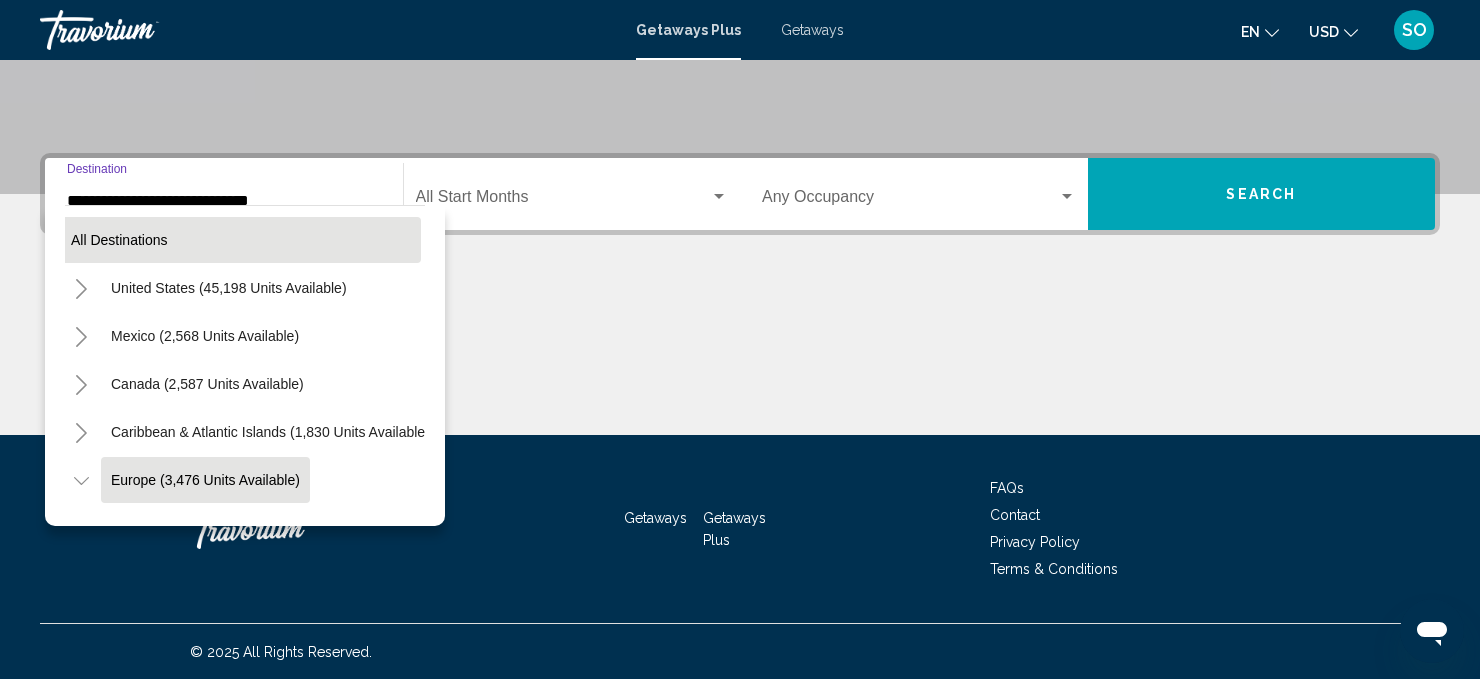 click on "All destinations" at bounding box center [119, 240] 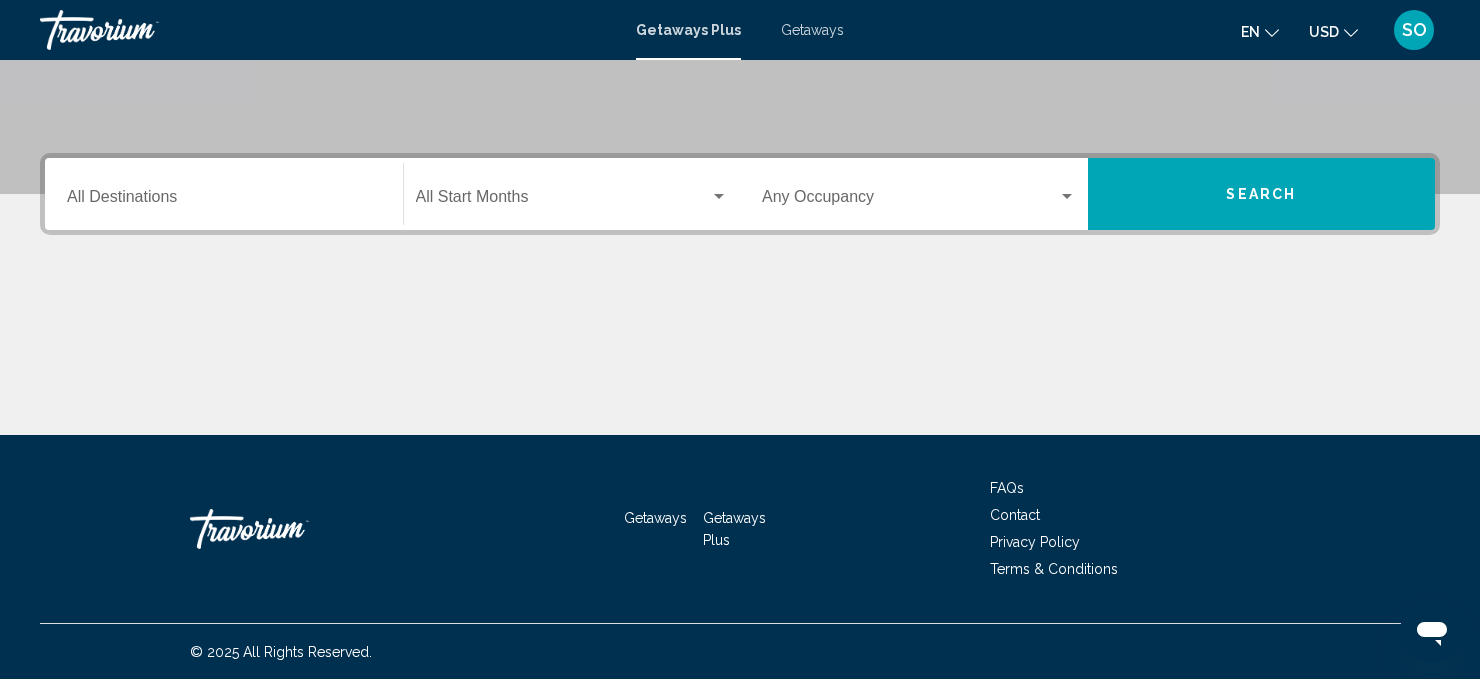 click on "Destination All Destinations" at bounding box center [224, 201] 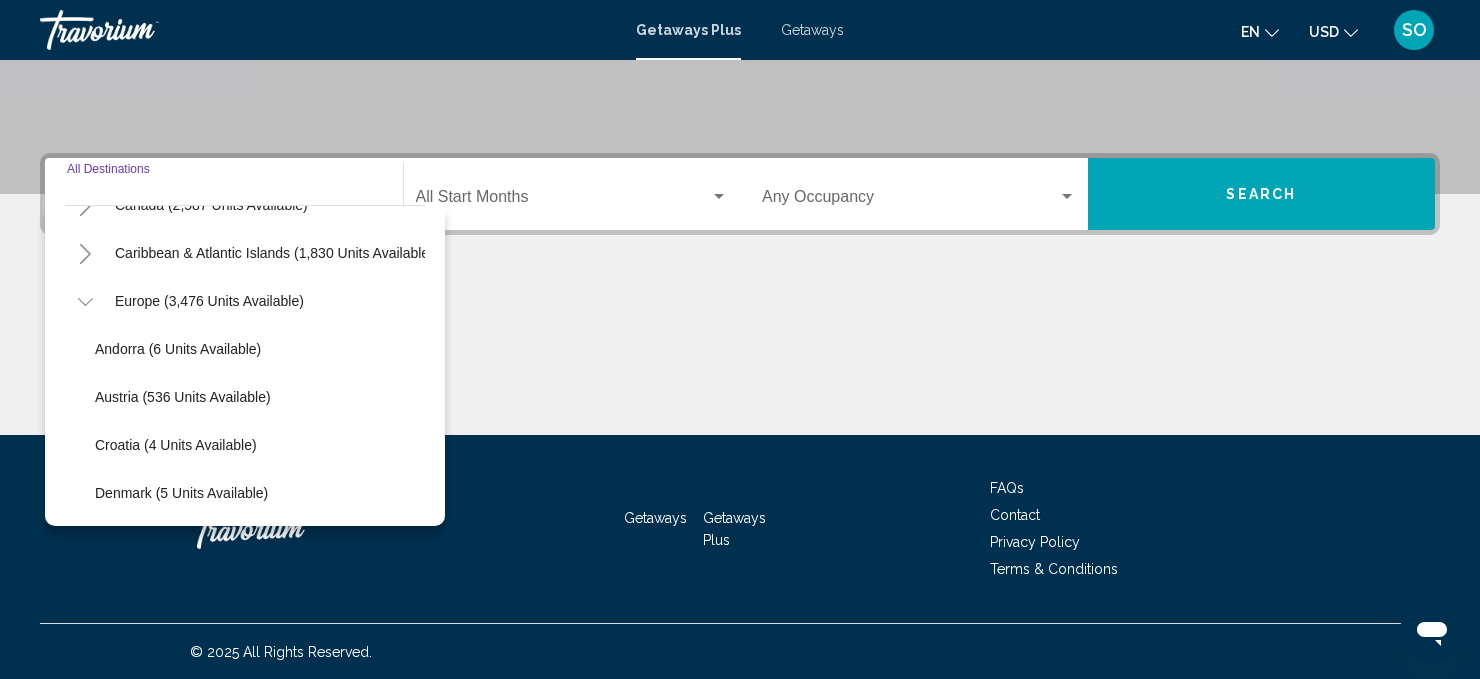 scroll, scrollTop: 180, scrollLeft: 0, axis: vertical 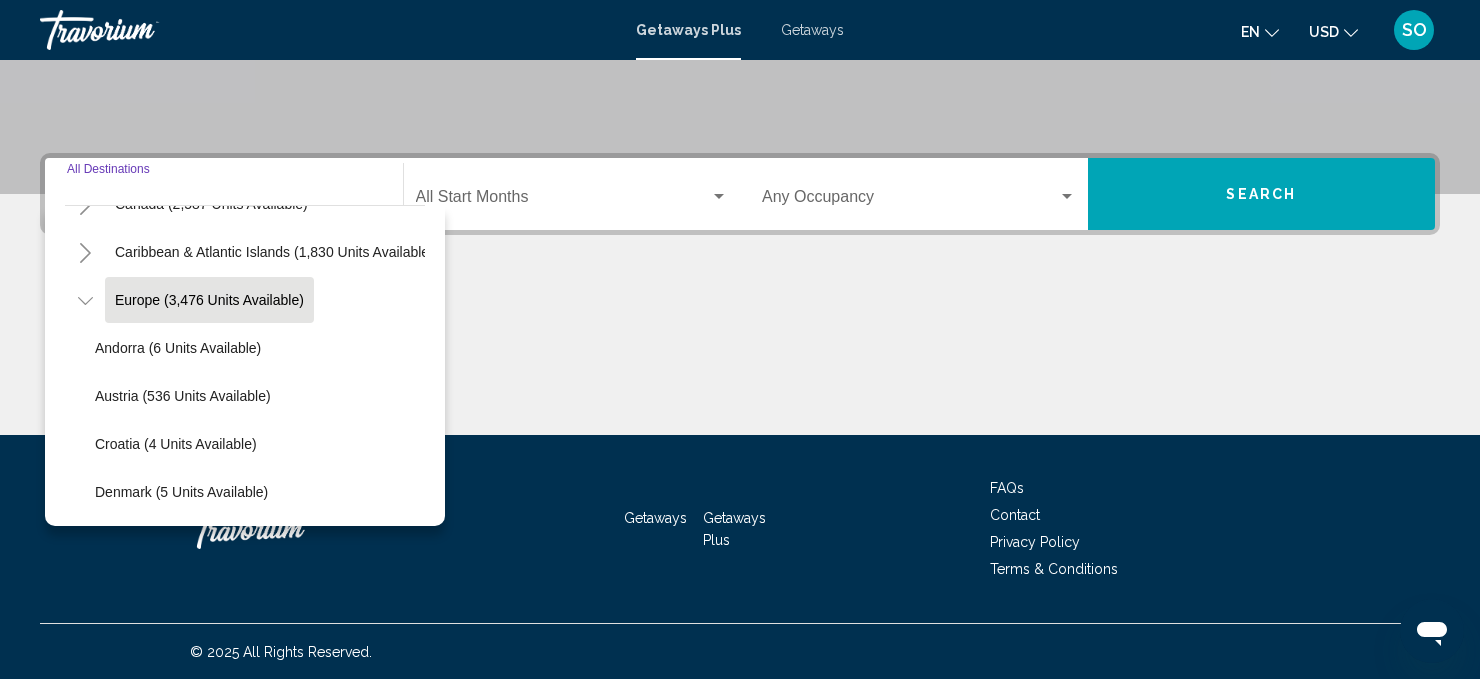 click on "Europe (3,476 units available)" at bounding box center [208, 1356] 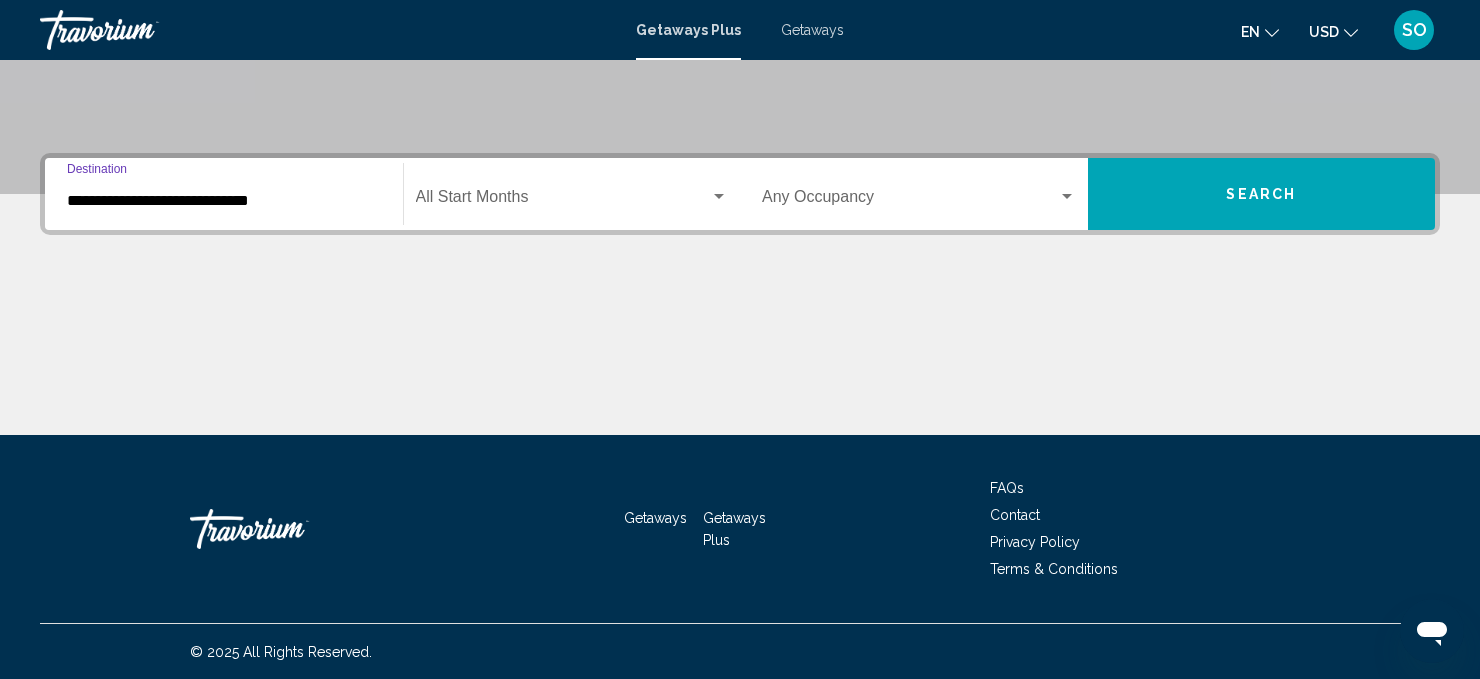 click on "**********" at bounding box center [224, 201] 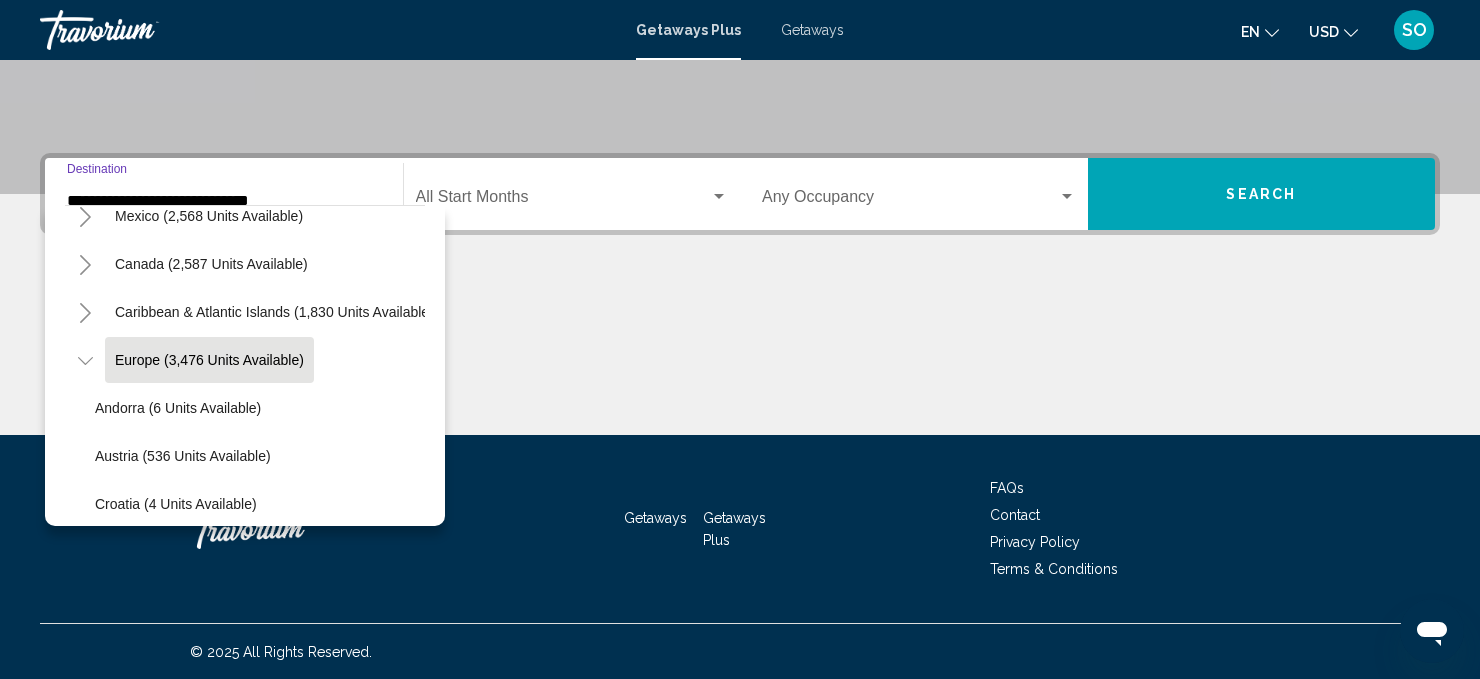 scroll, scrollTop: 120, scrollLeft: 0, axis: vertical 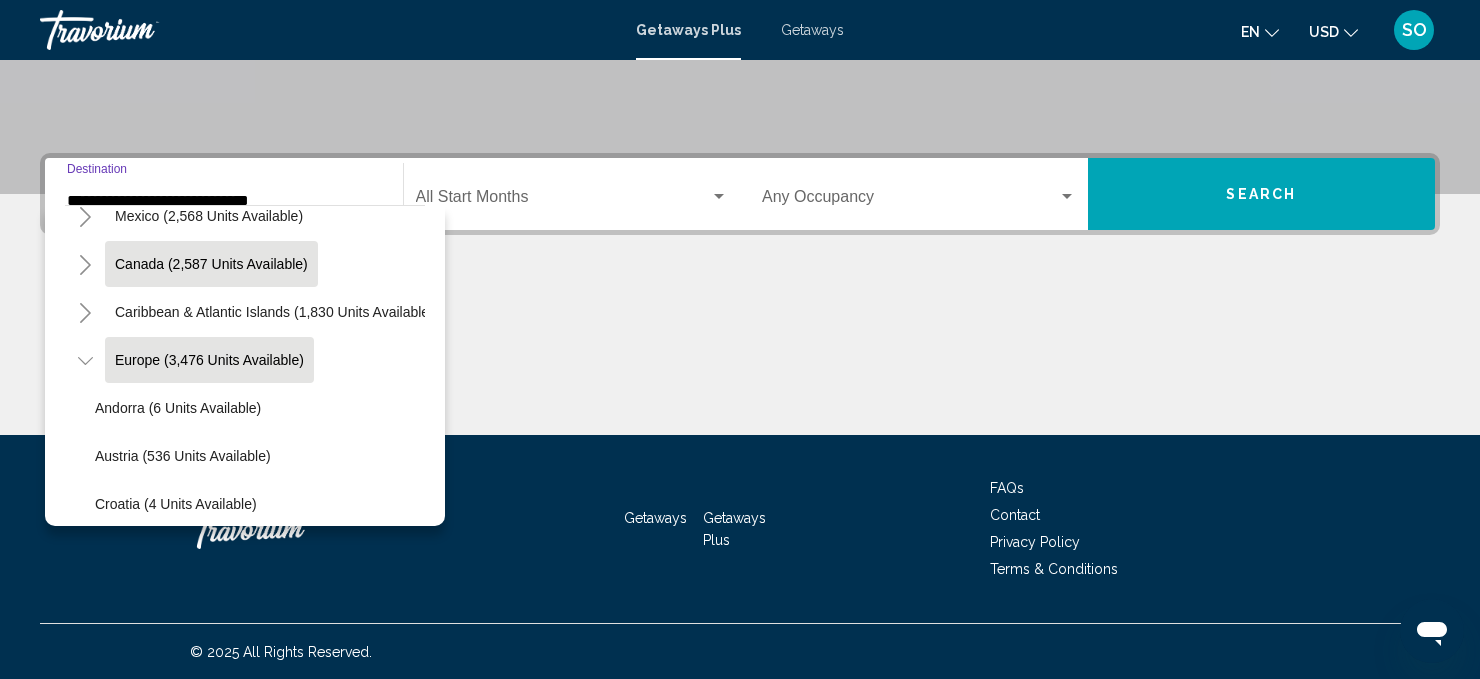 click on "Canada (2,587 units available)" at bounding box center (274, 312) 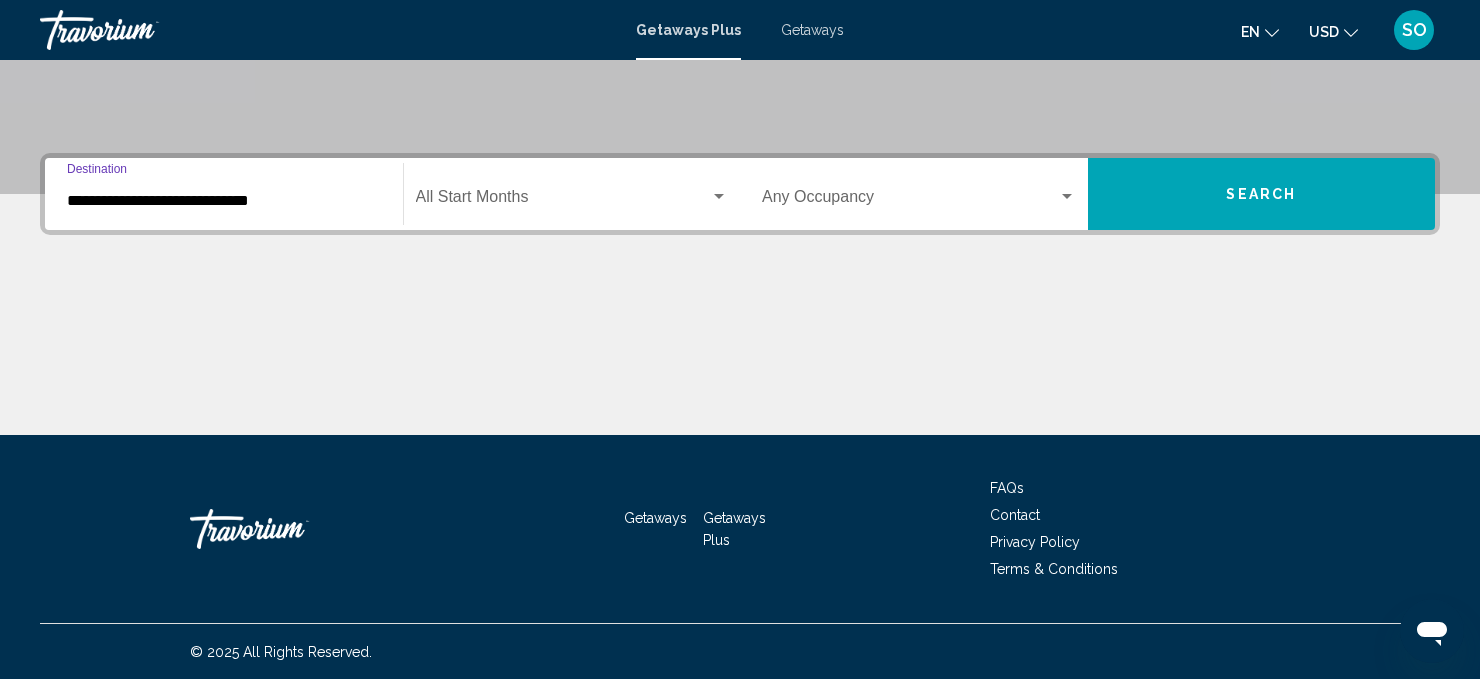 click on "**********" at bounding box center [224, 201] 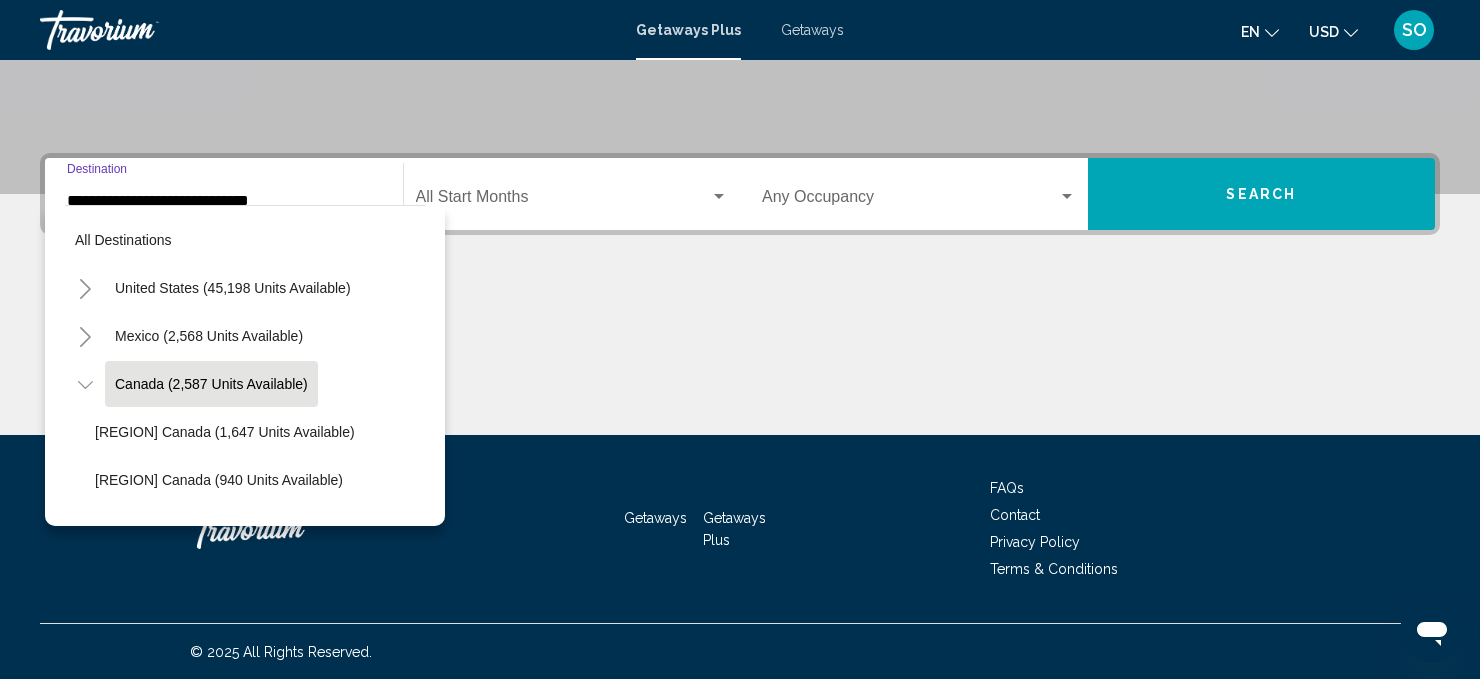 scroll, scrollTop: 23, scrollLeft: 0, axis: vertical 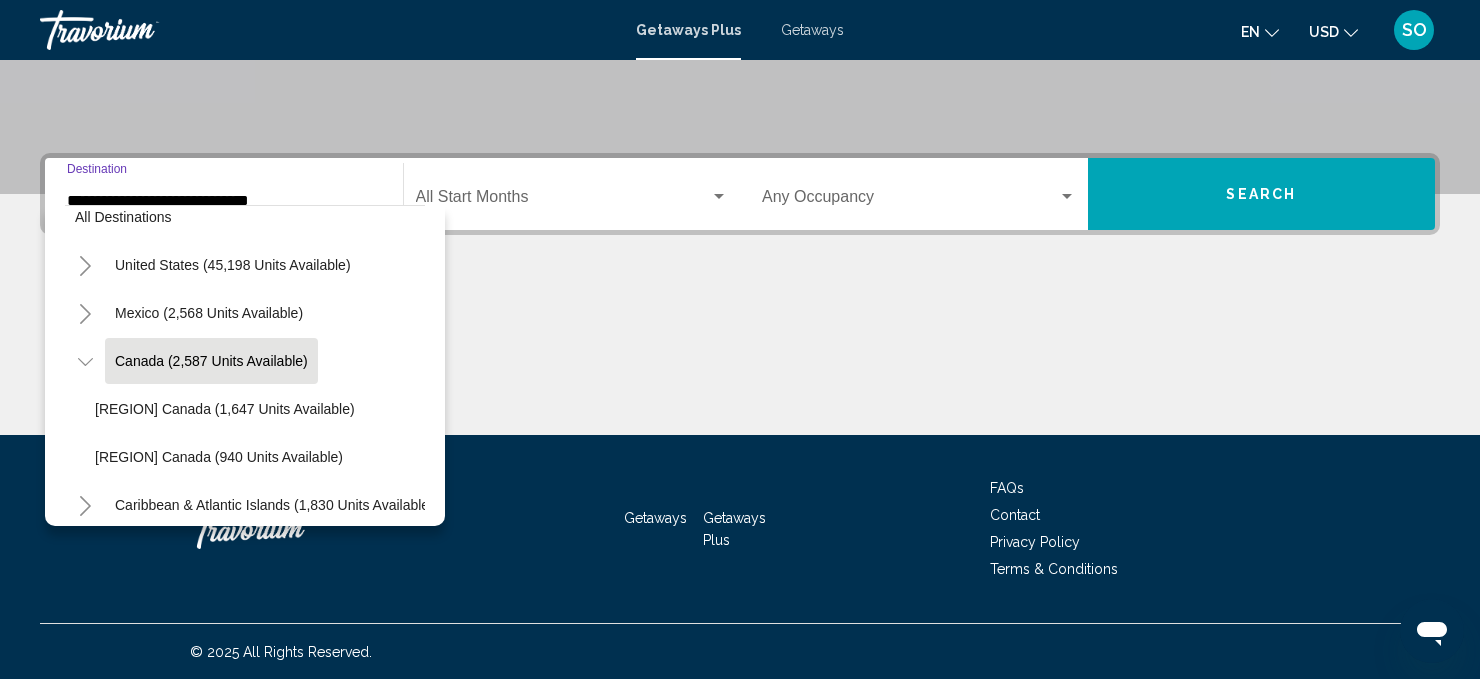 click 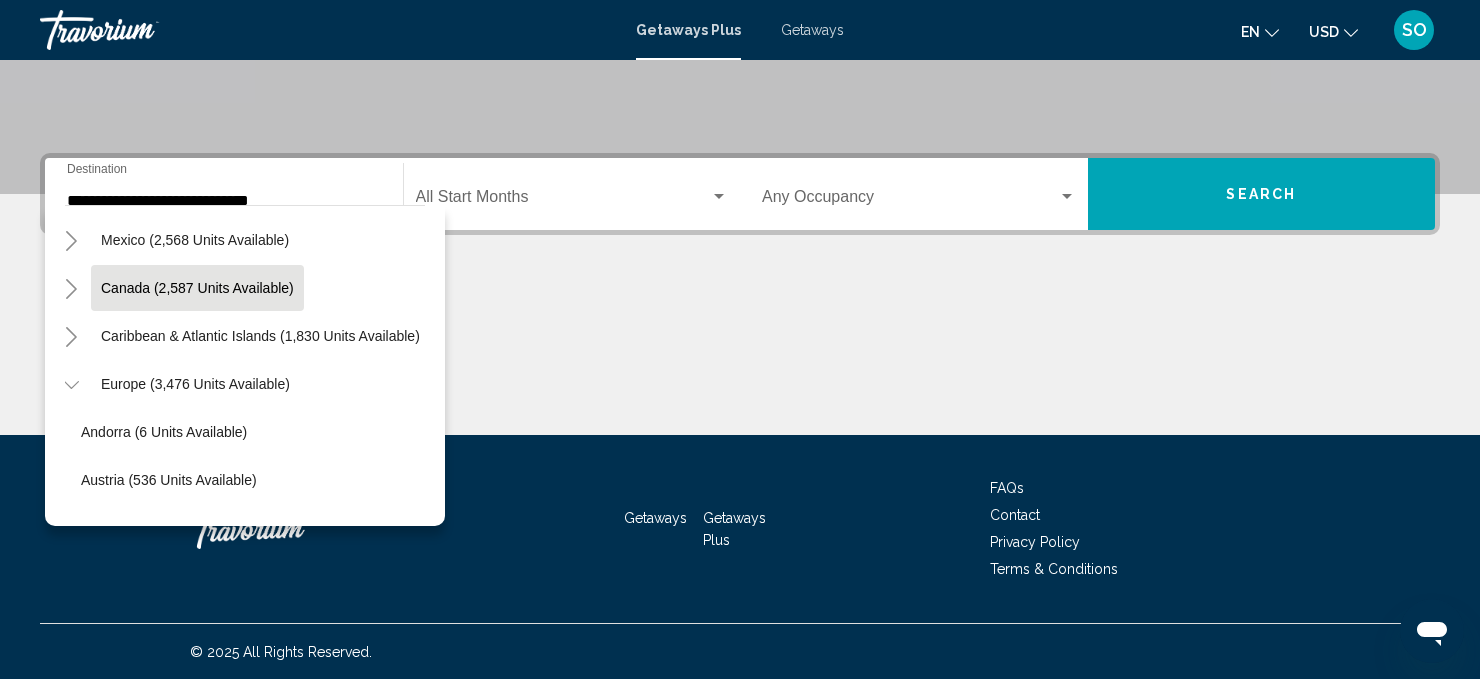 scroll, scrollTop: 108, scrollLeft: 14, axis: both 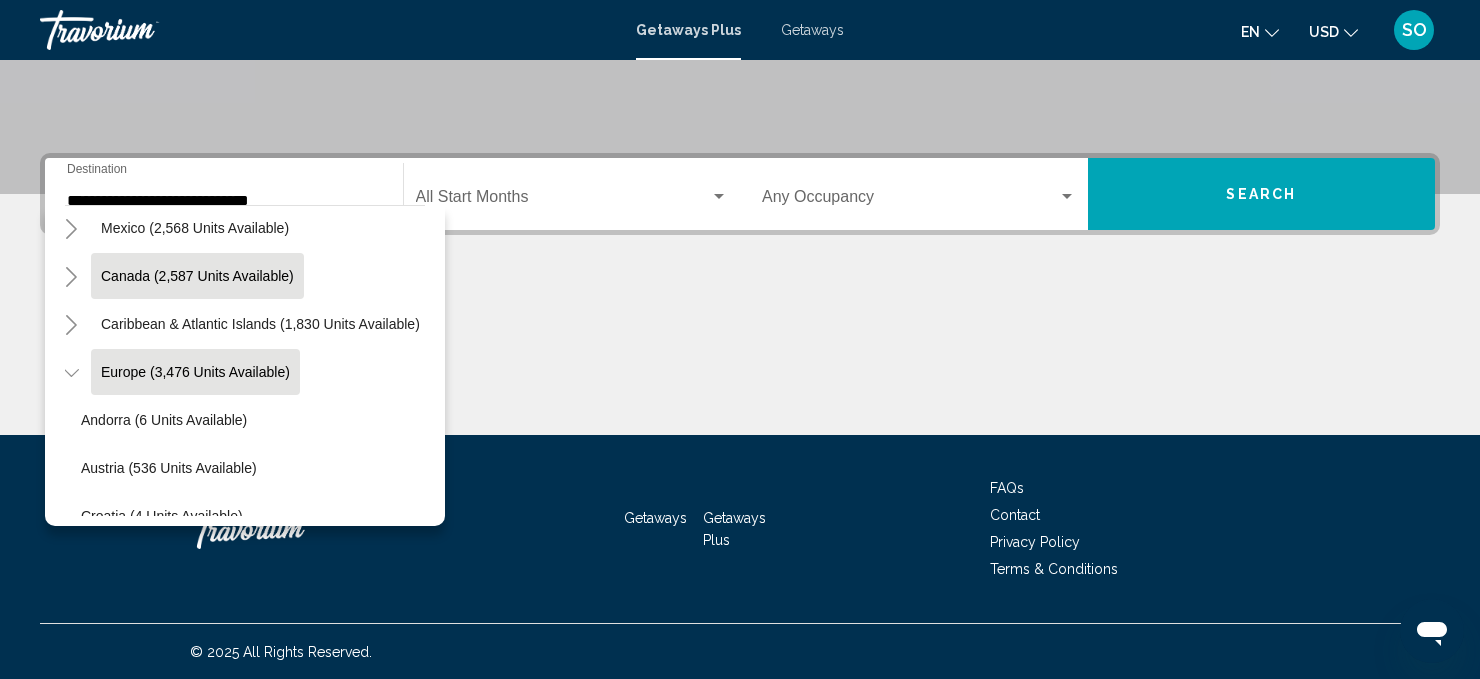 click on "Europe (3,476 units available)" at bounding box center (194, 1428) 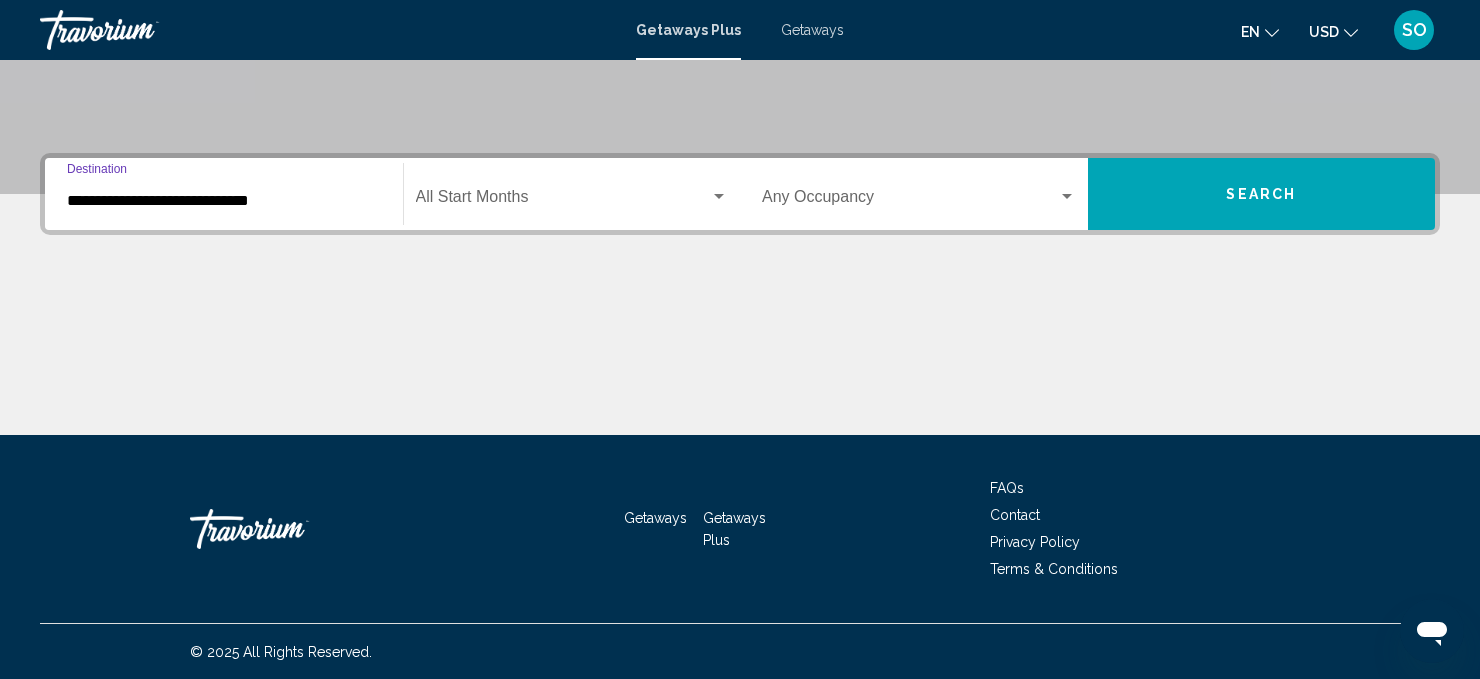 click on "**********" at bounding box center (224, 201) 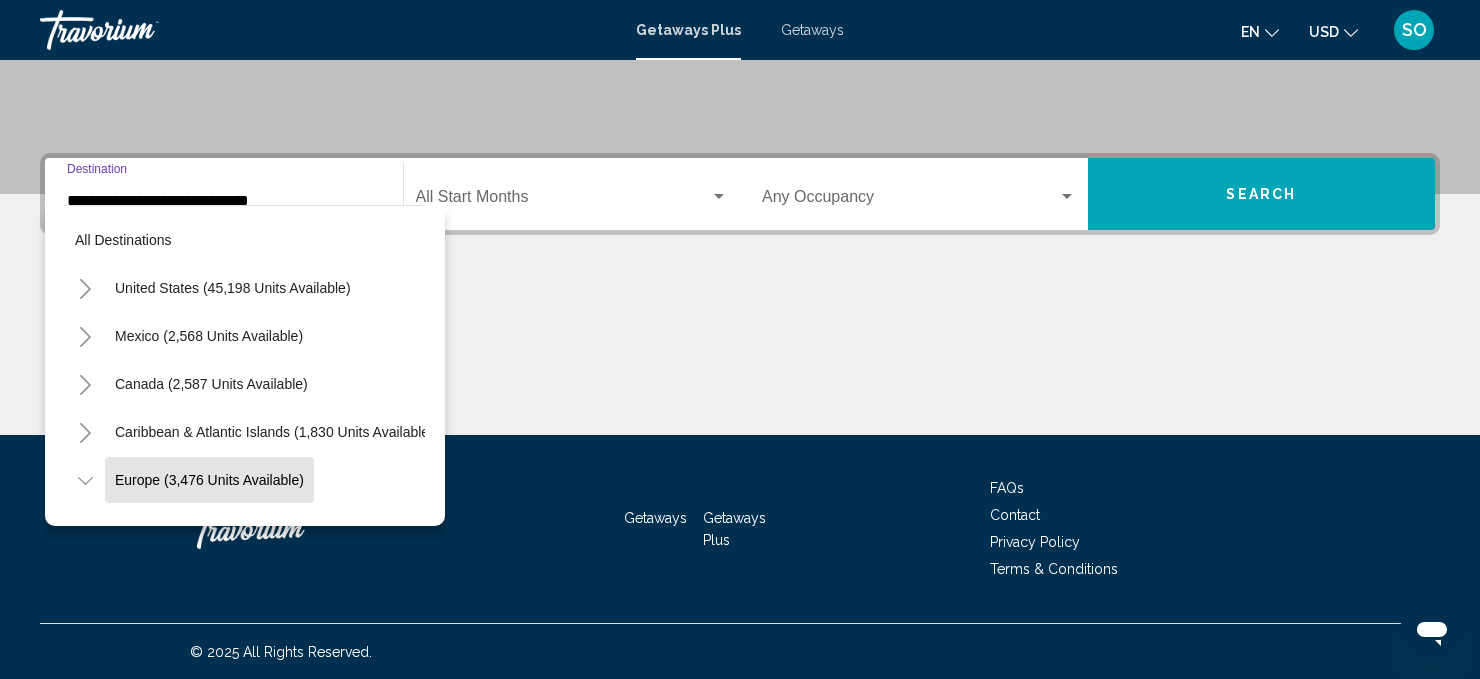 scroll, scrollTop: 119, scrollLeft: 0, axis: vertical 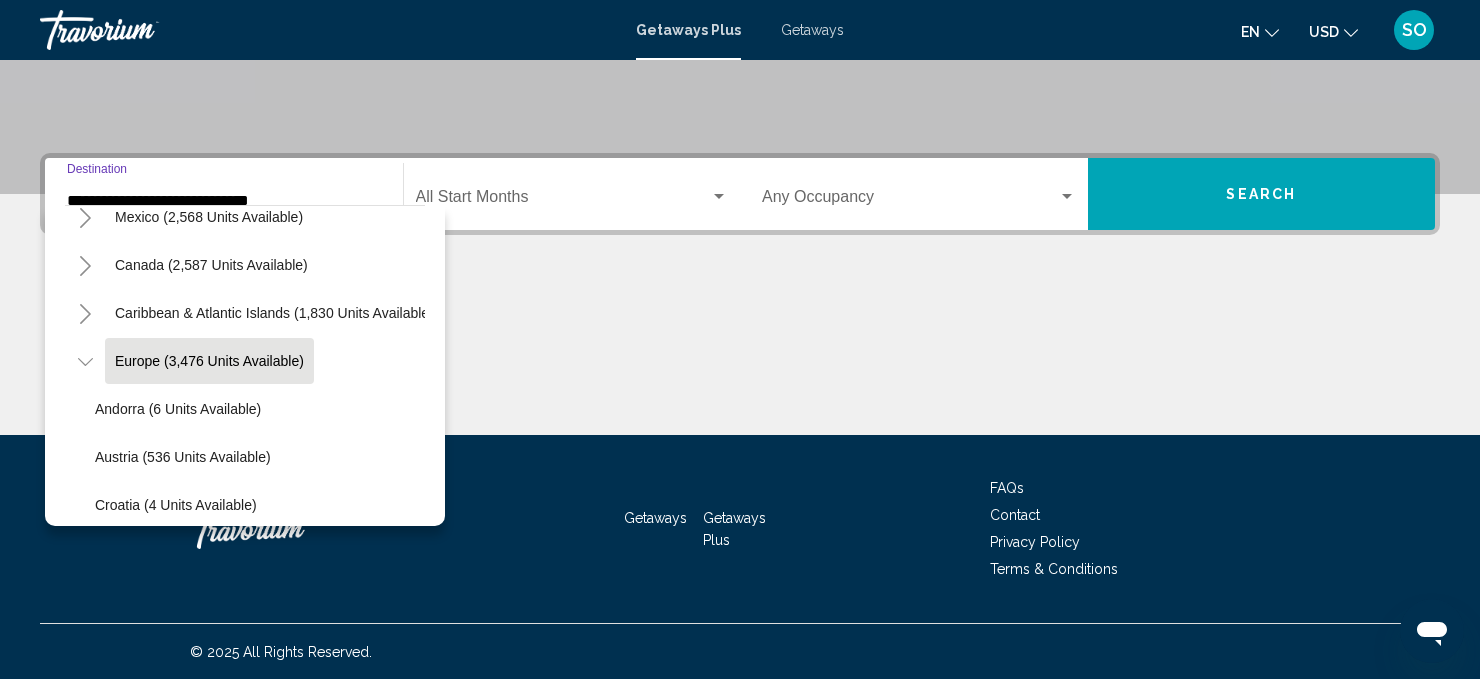 click 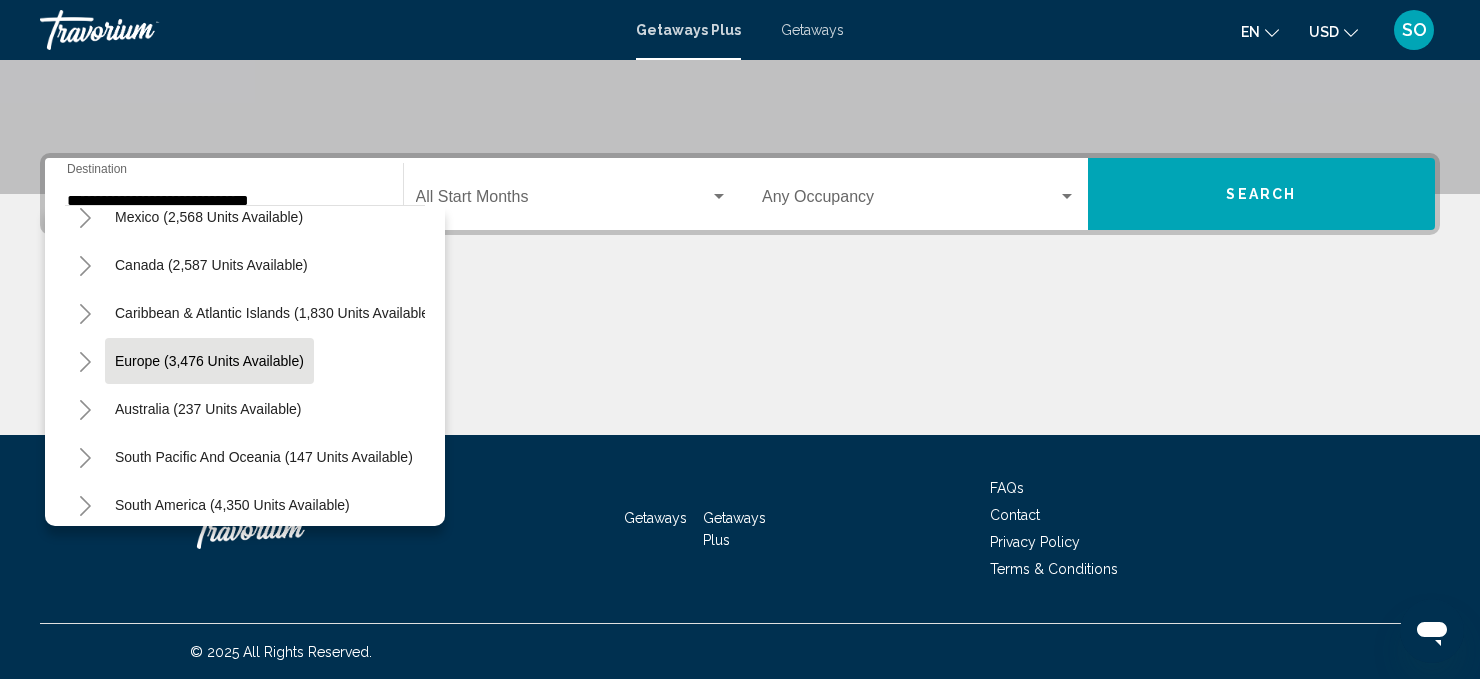 click 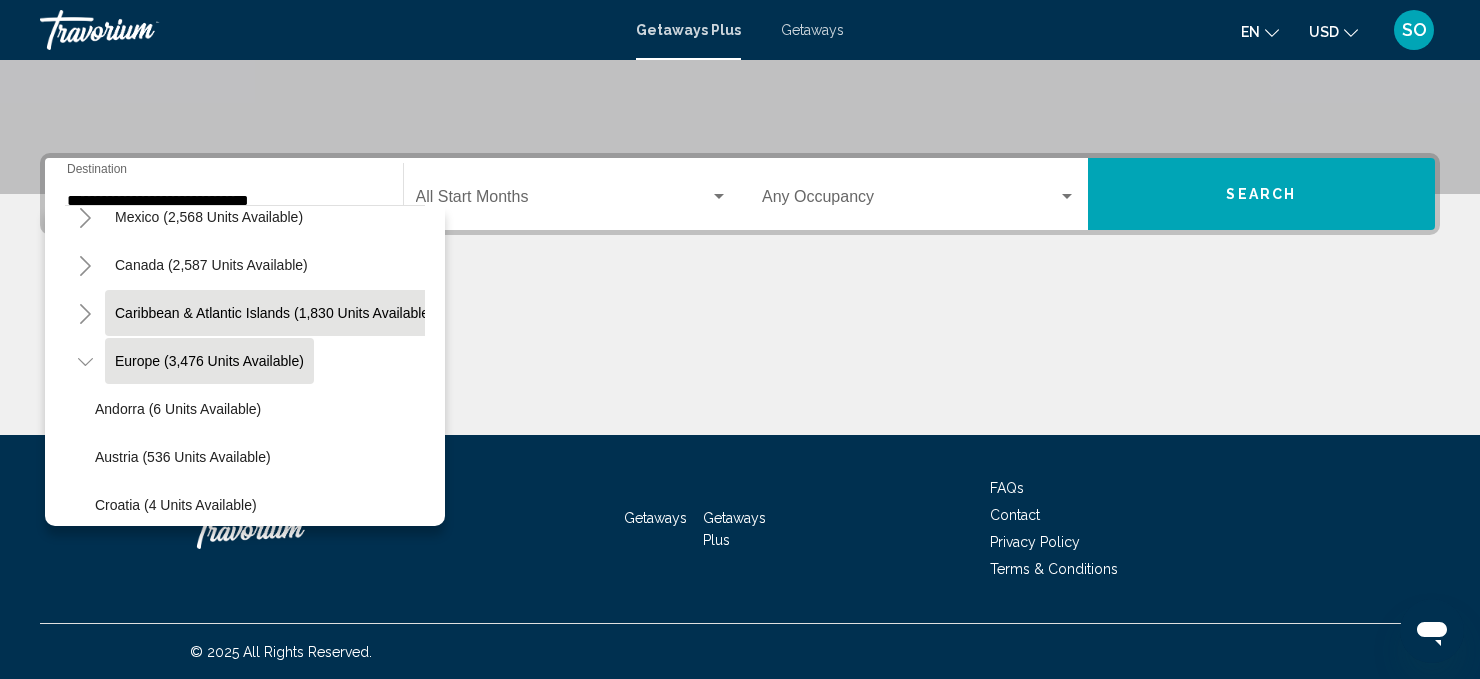 scroll, scrollTop: 0, scrollLeft: 17, axis: horizontal 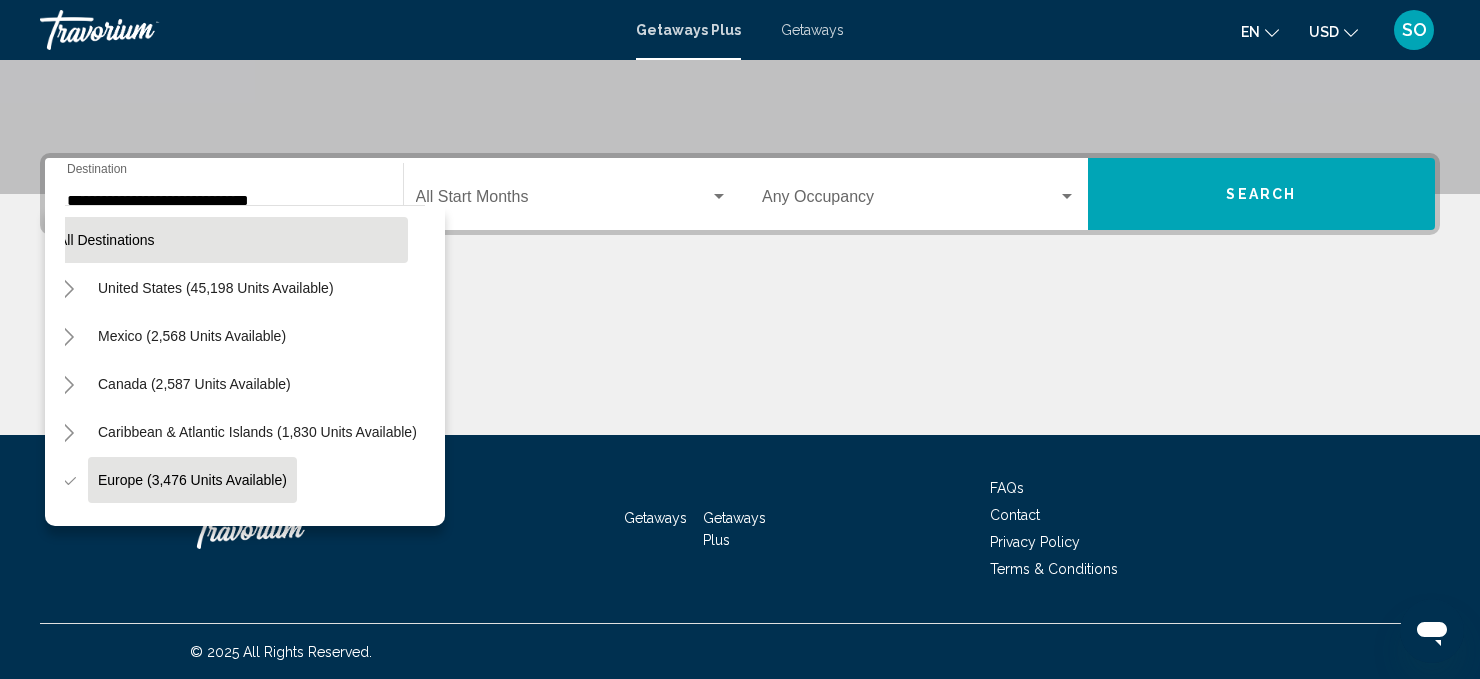 click on "All destinations" at bounding box center [106, 240] 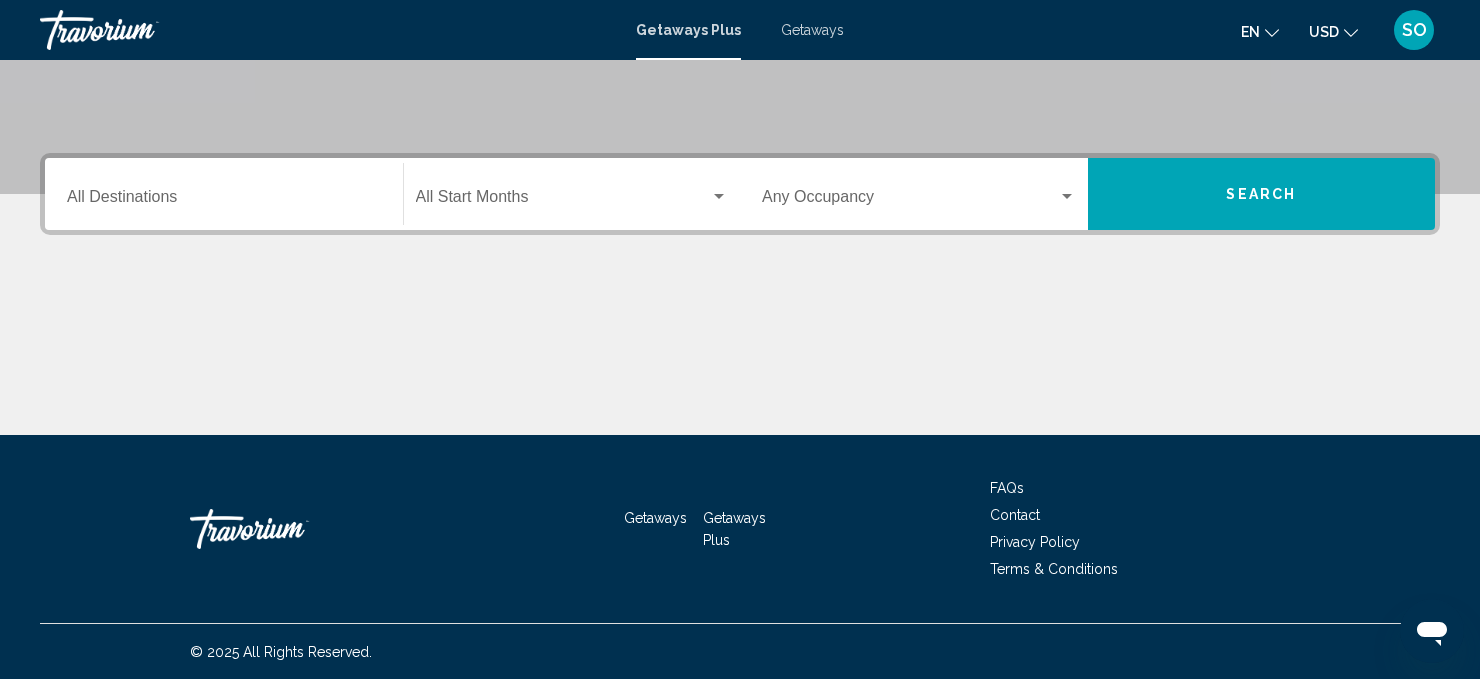 click on "Destination All Destinations" at bounding box center [224, 201] 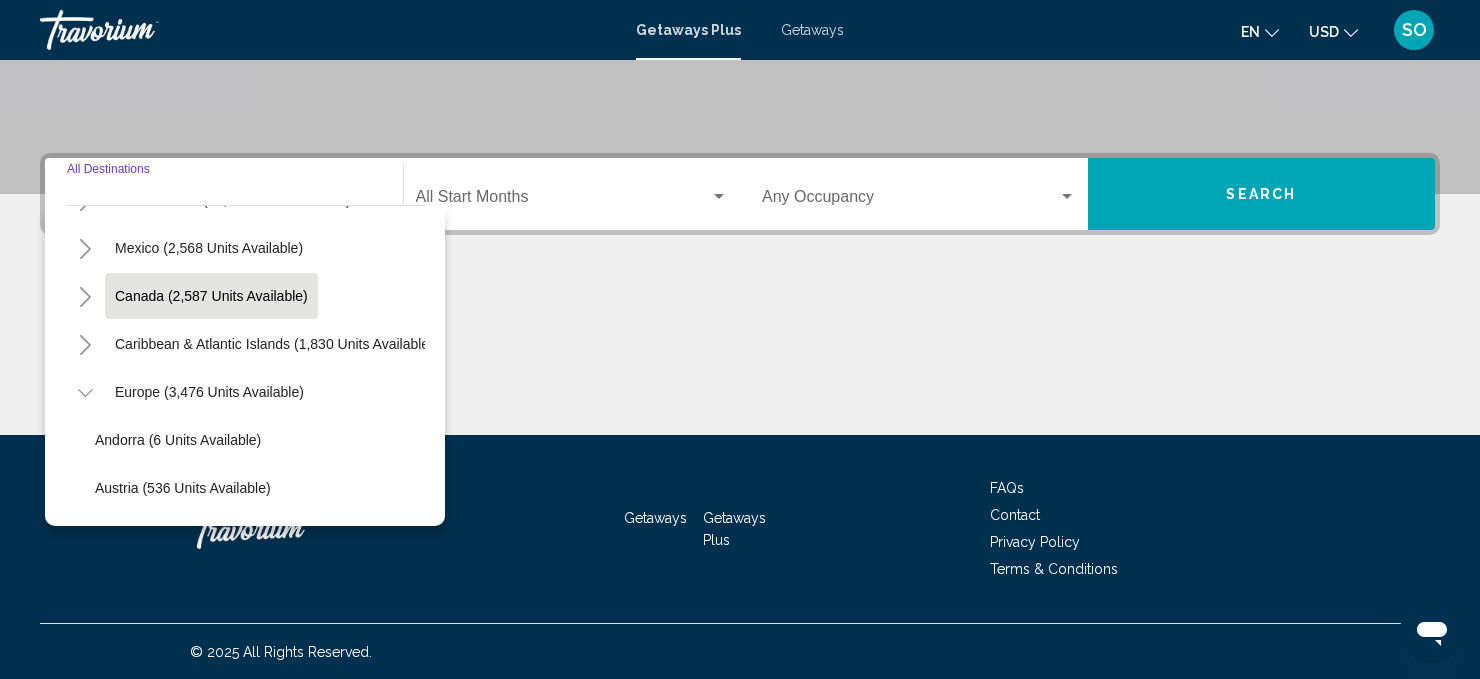 scroll, scrollTop: 97, scrollLeft: 0, axis: vertical 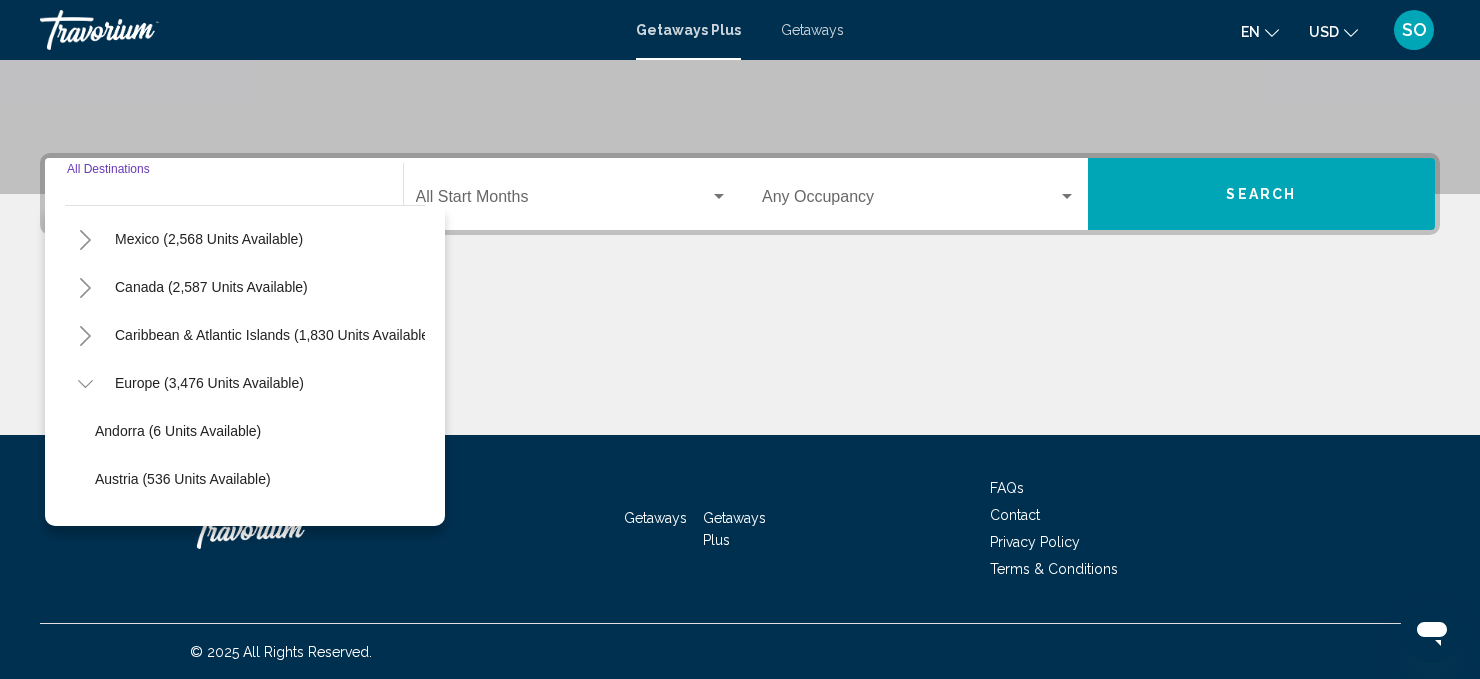 click 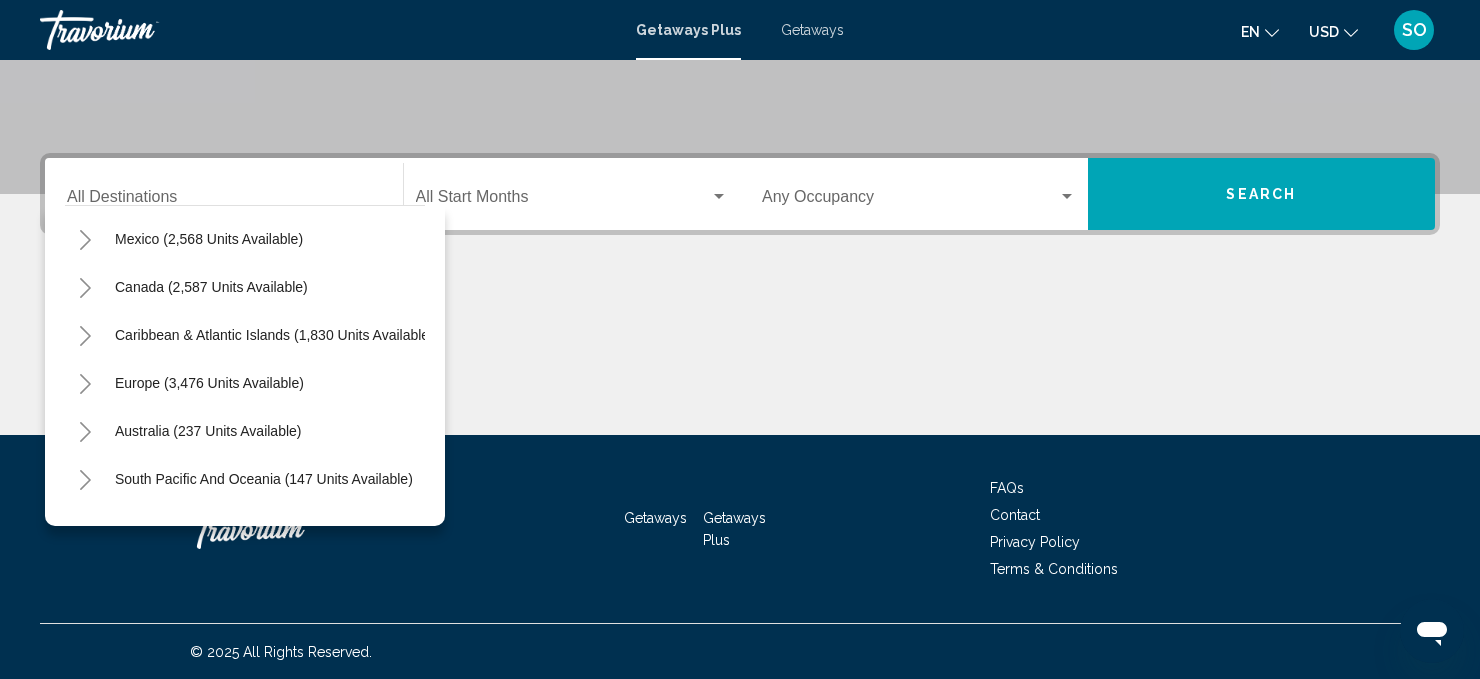 click 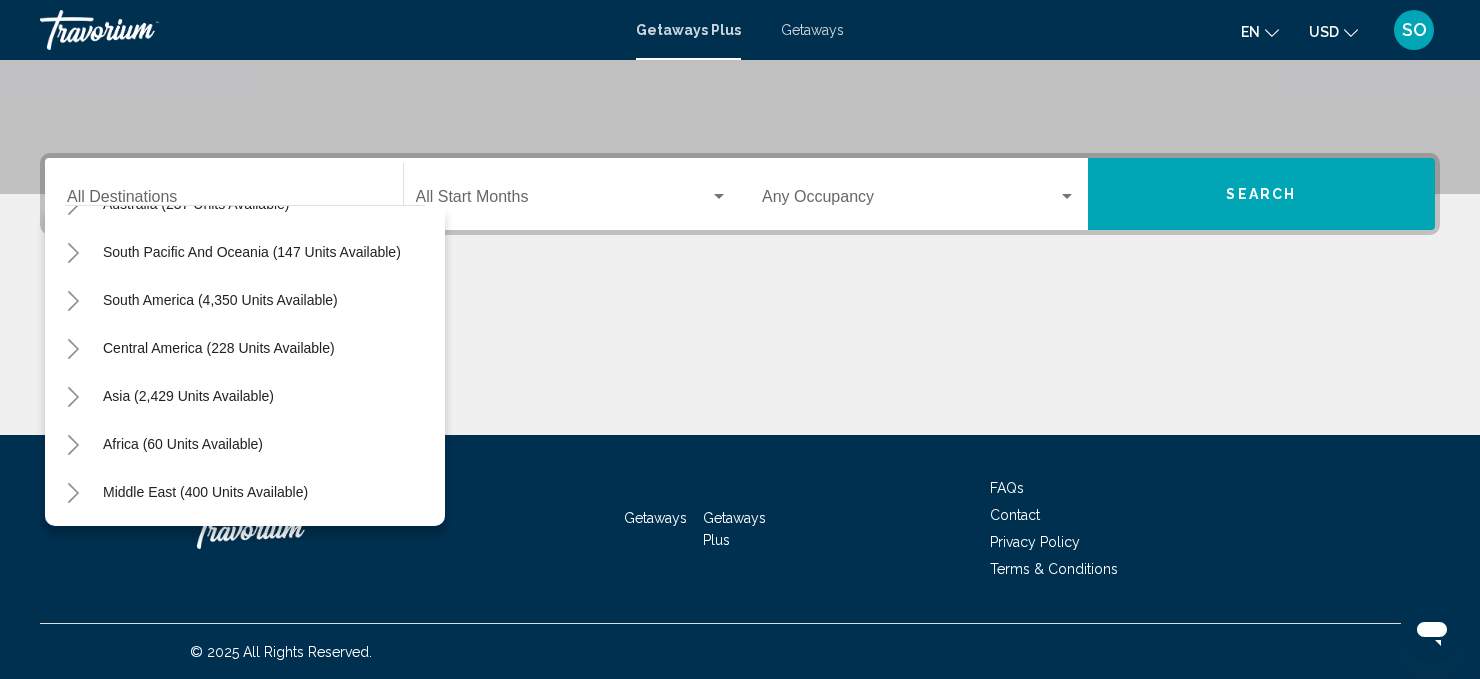 scroll, scrollTop: 1332, scrollLeft: 17, axis: both 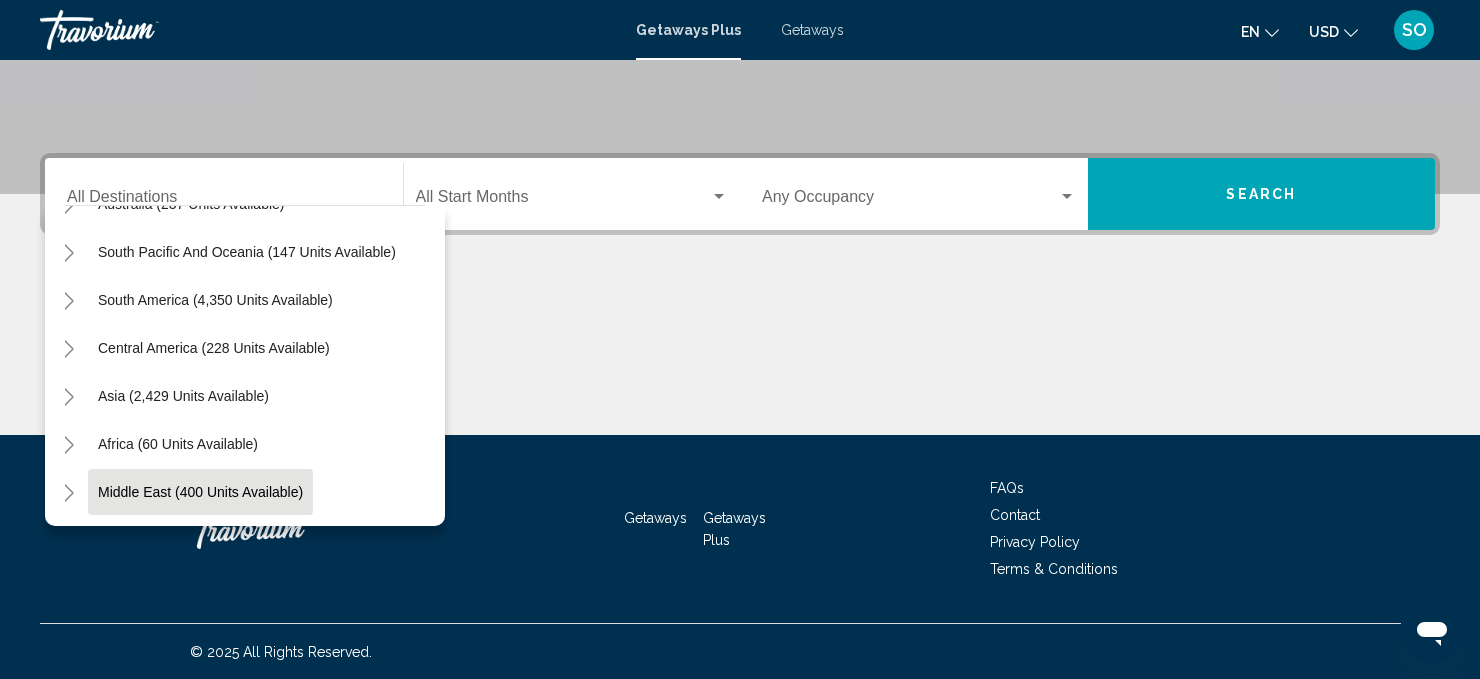 click on "Middle East (400 units available)" 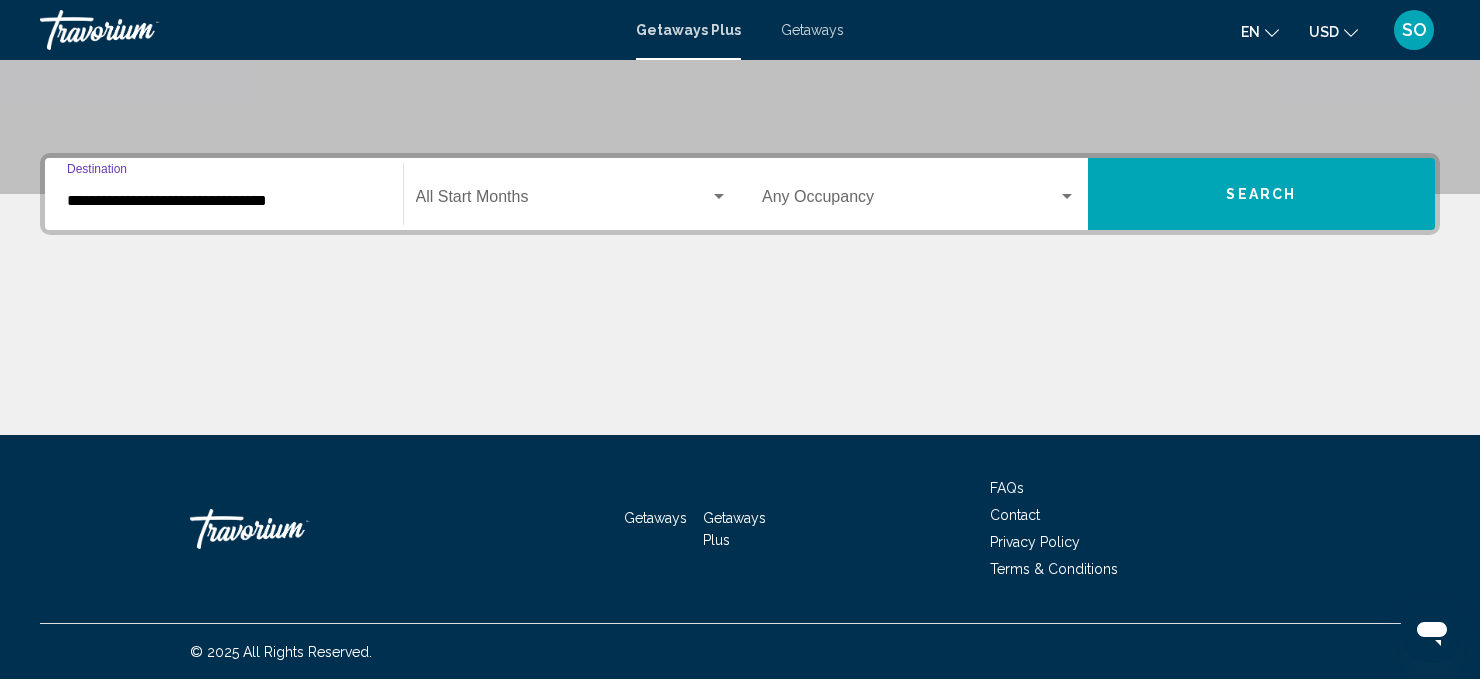 click on "**********" at bounding box center [224, 201] 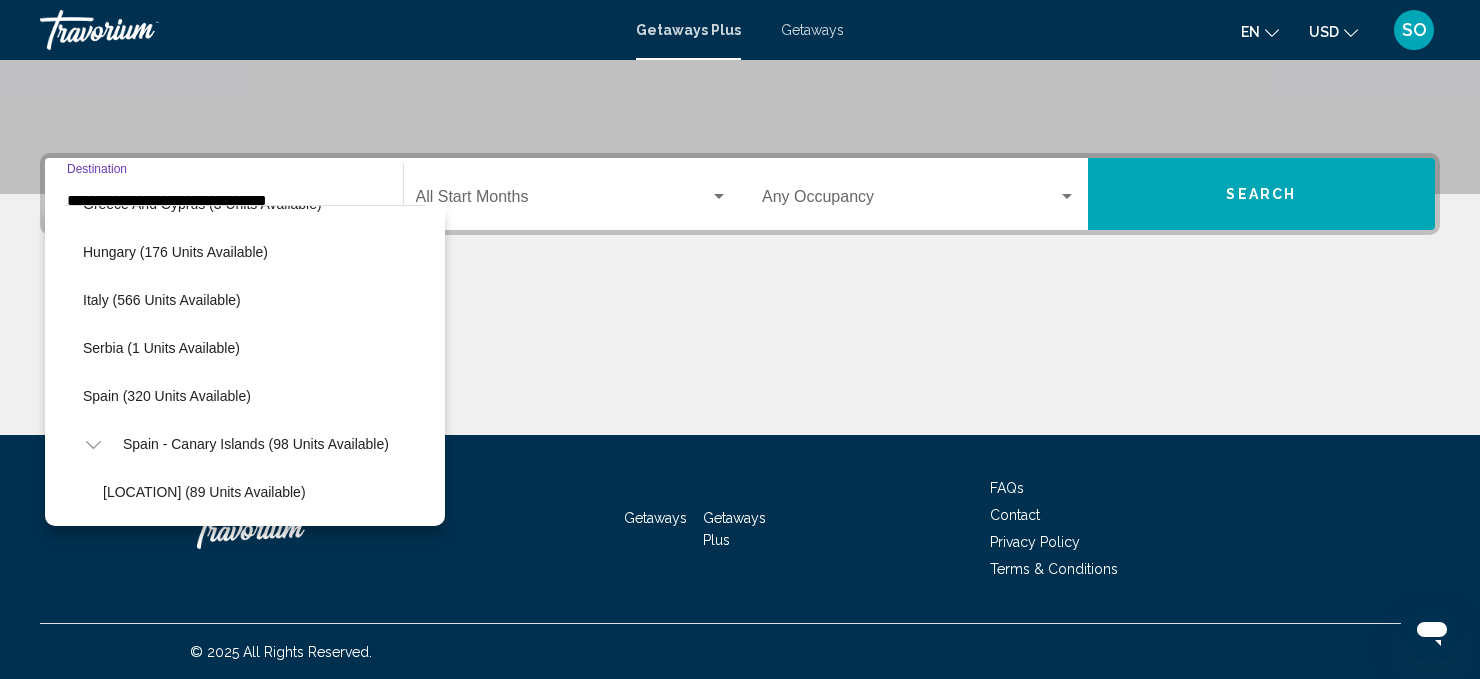 scroll, scrollTop: 612, scrollLeft: 14, axis: both 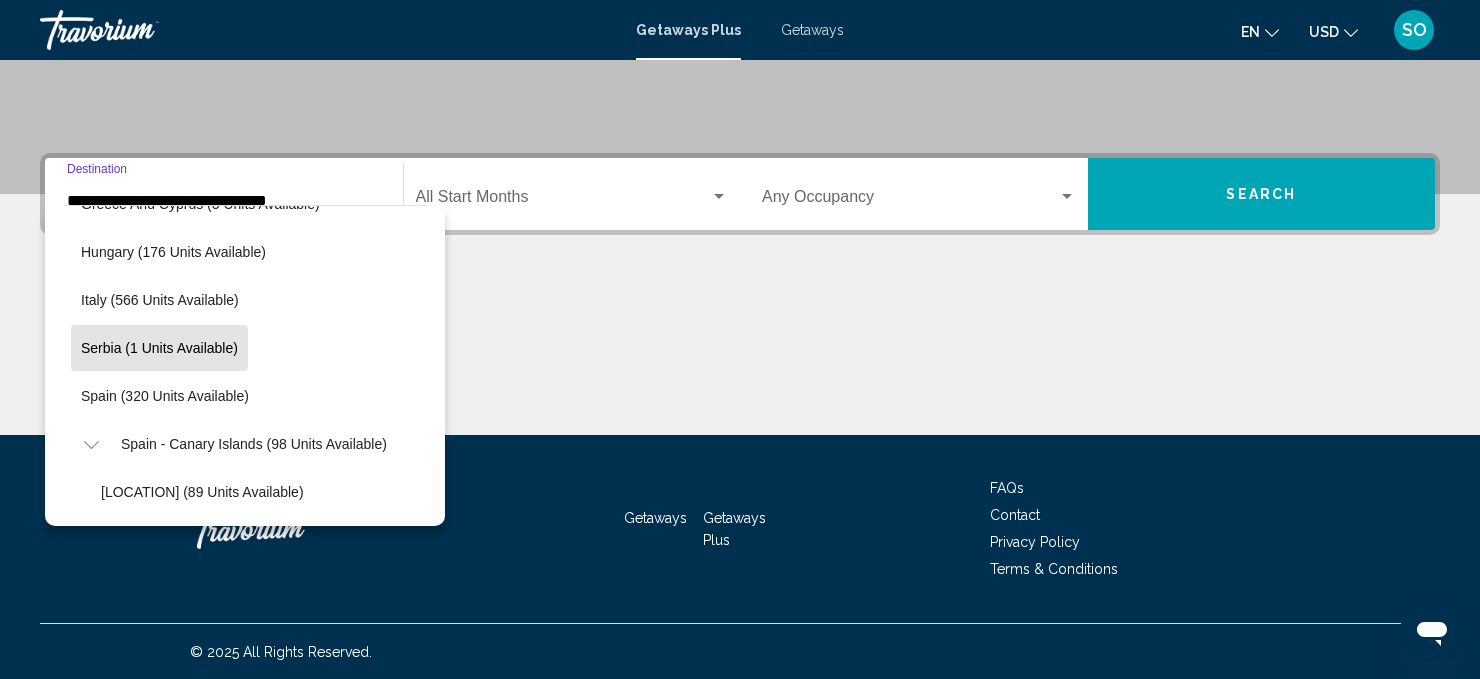 click on "Serbia (1 units available)" 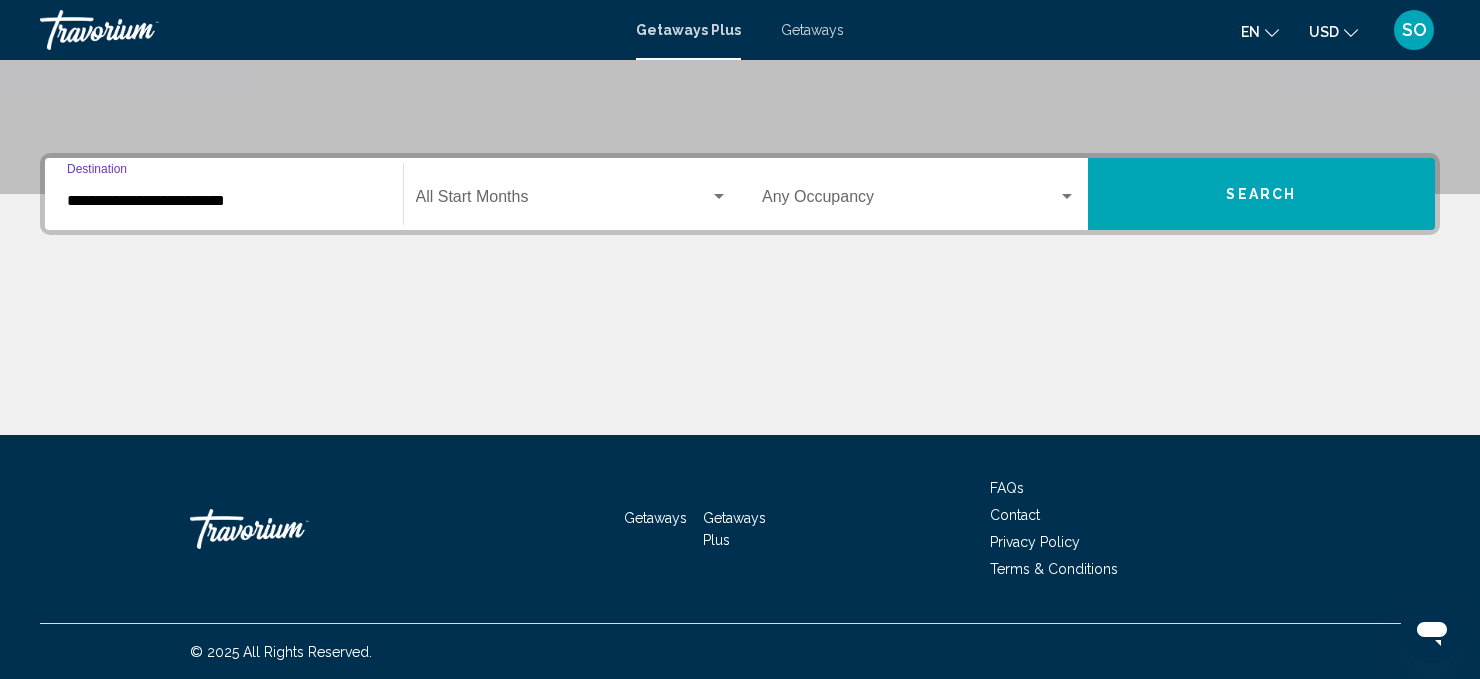 click at bounding box center (563, 201) 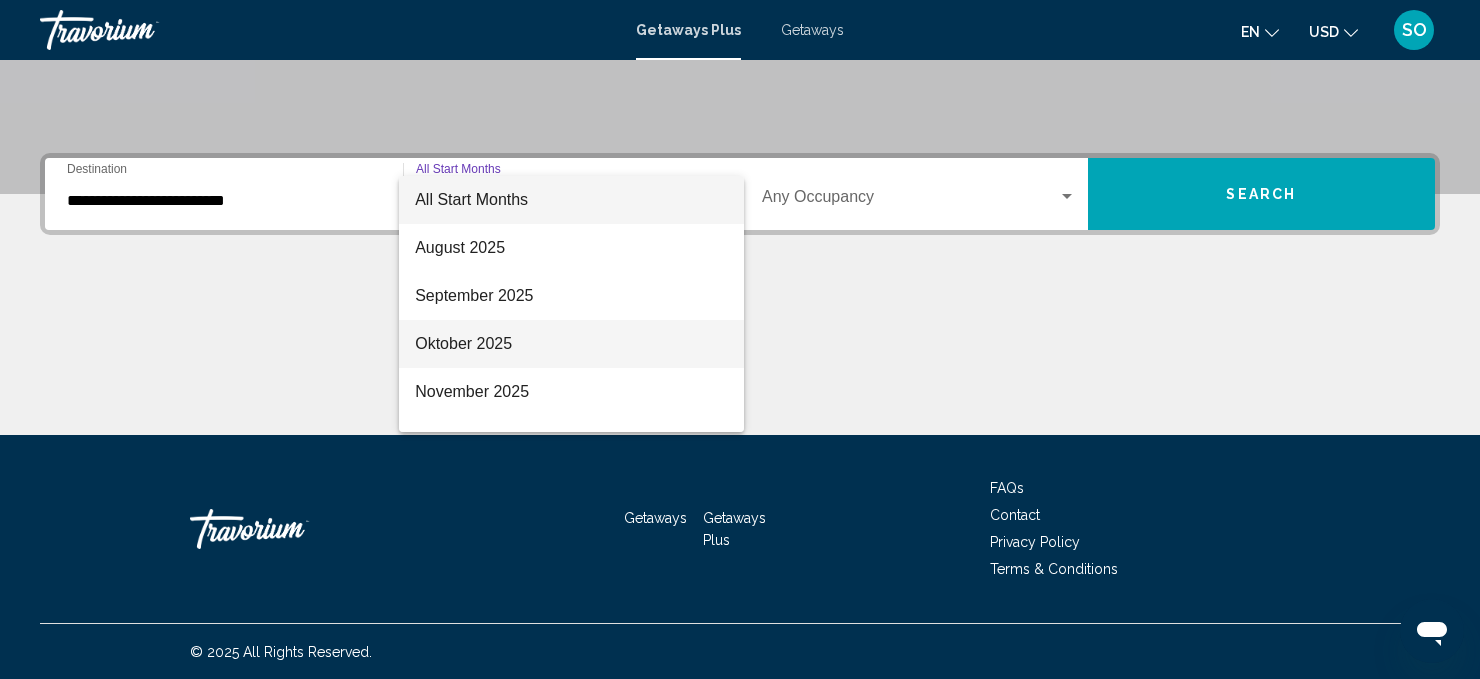 click on "Oktober 2025" at bounding box center [571, 344] 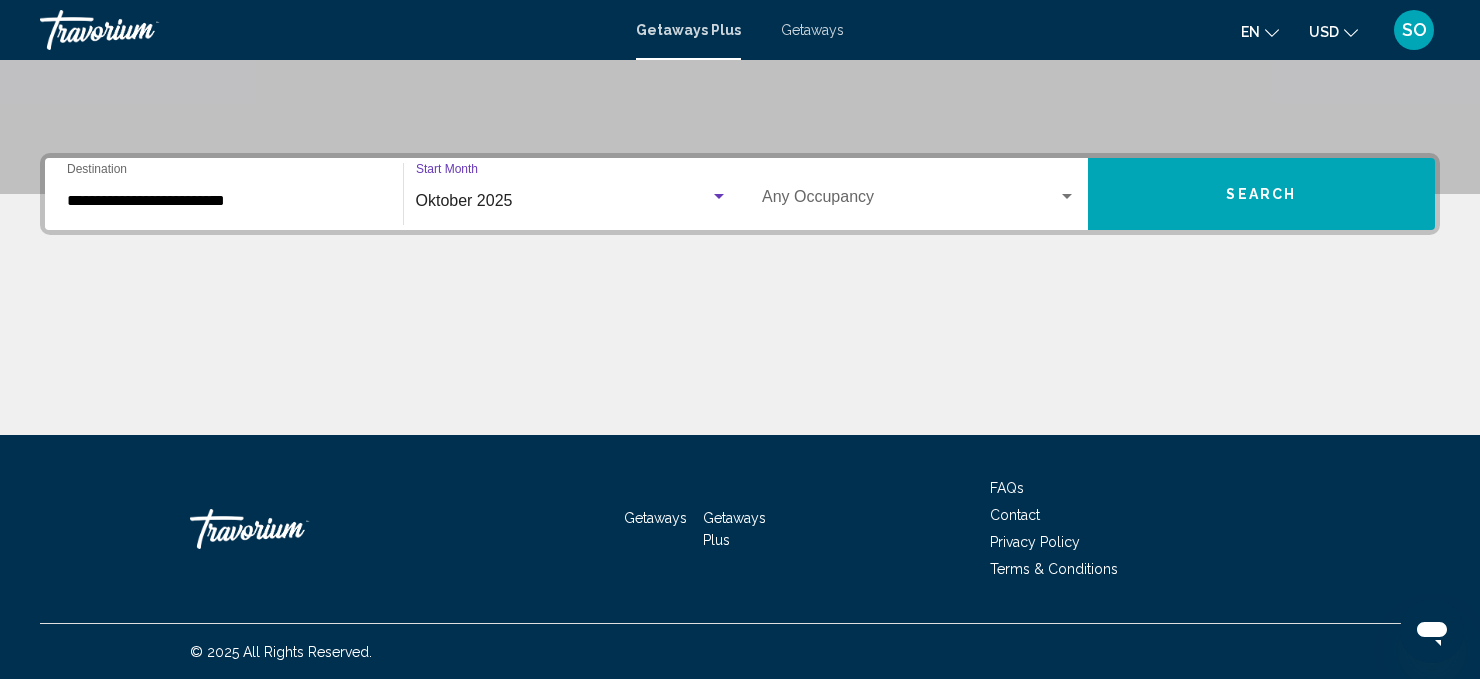 click at bounding box center (1067, 197) 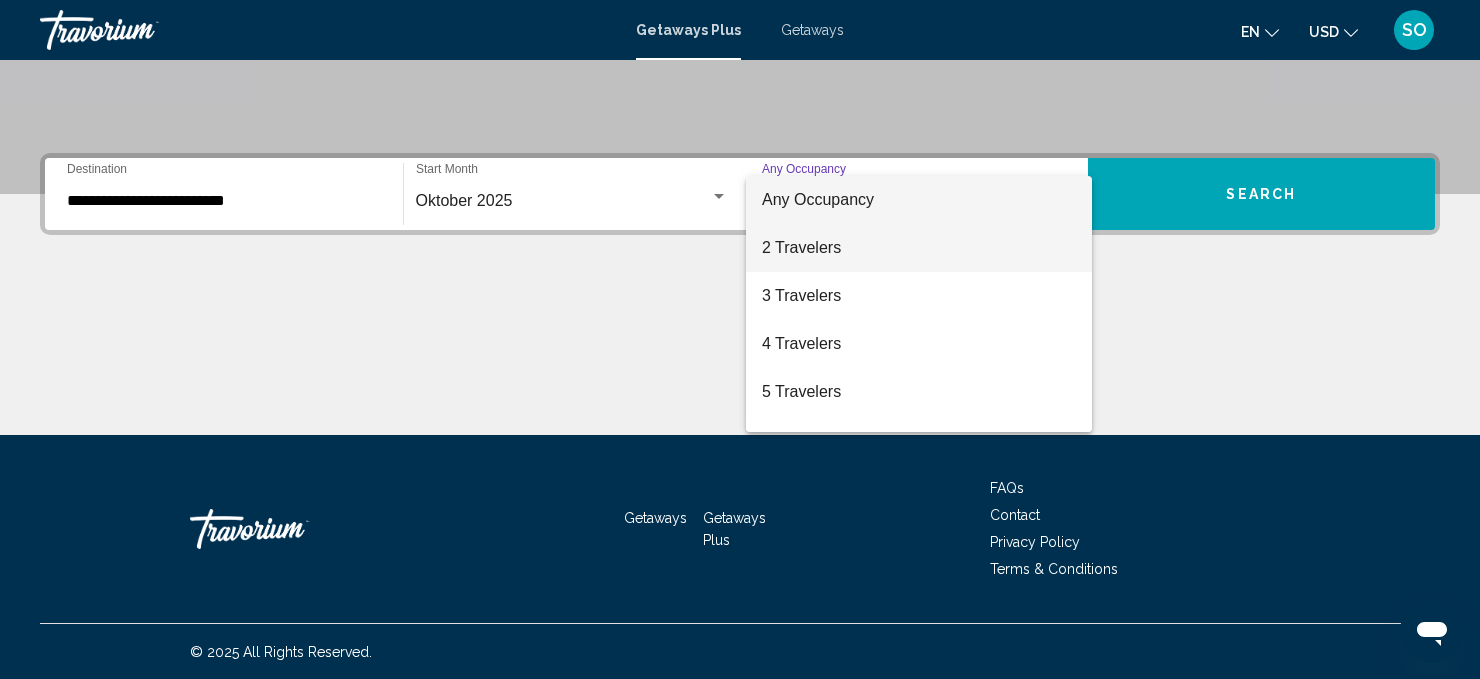 click on "2 Travelers" at bounding box center [919, 248] 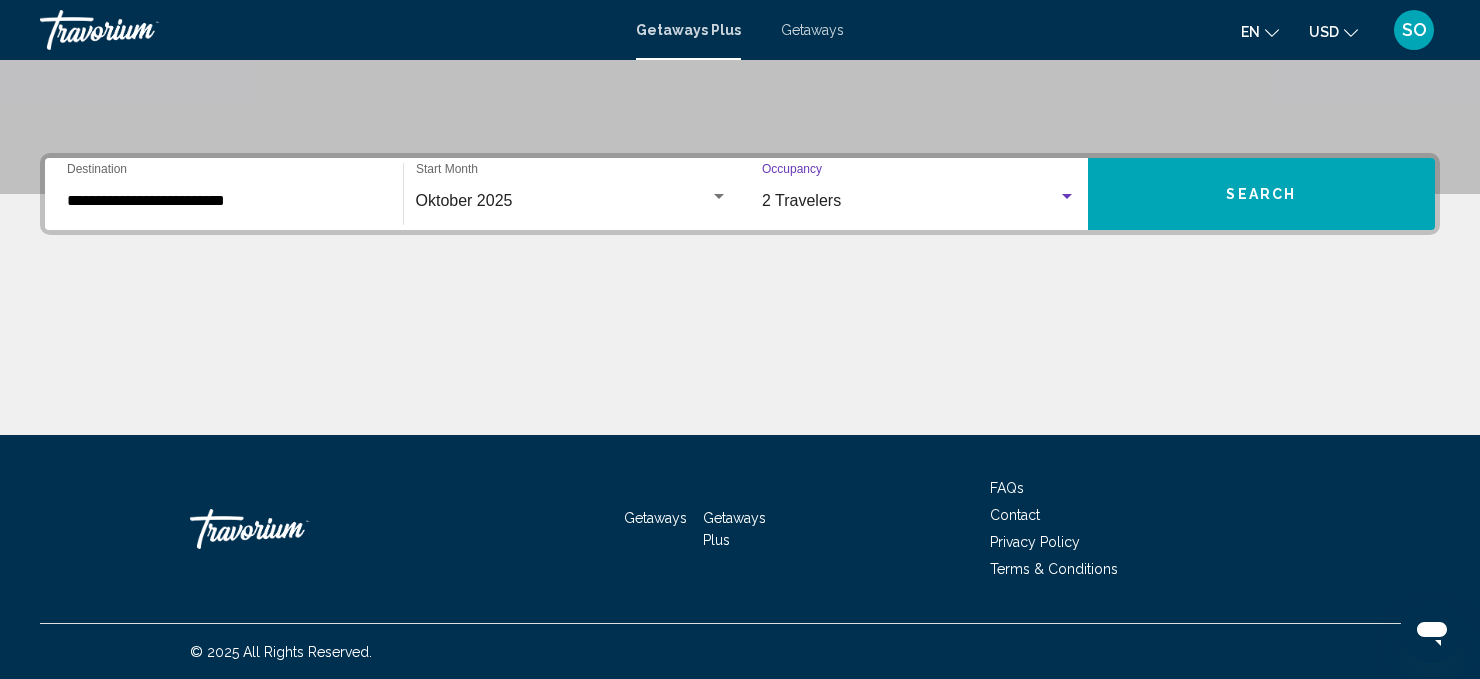 click on "Search" at bounding box center [1262, 194] 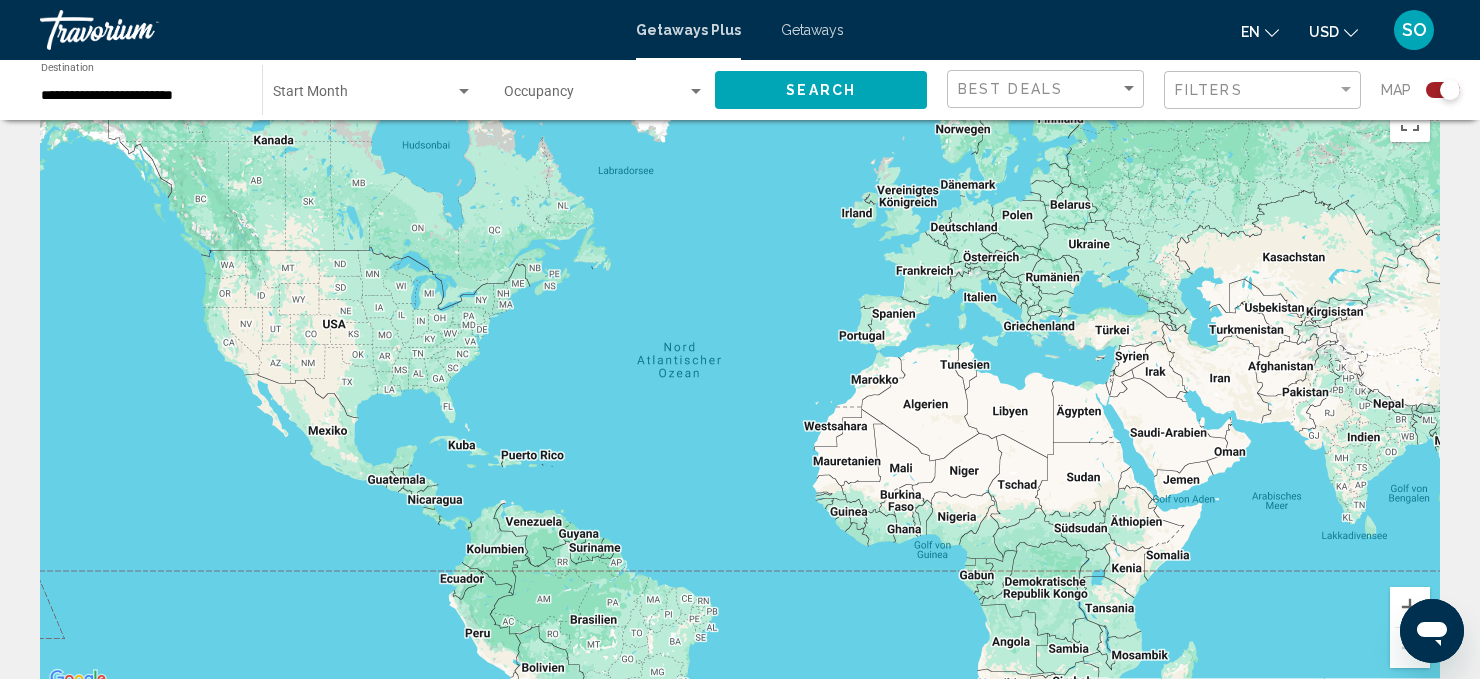 scroll, scrollTop: 0, scrollLeft: 0, axis: both 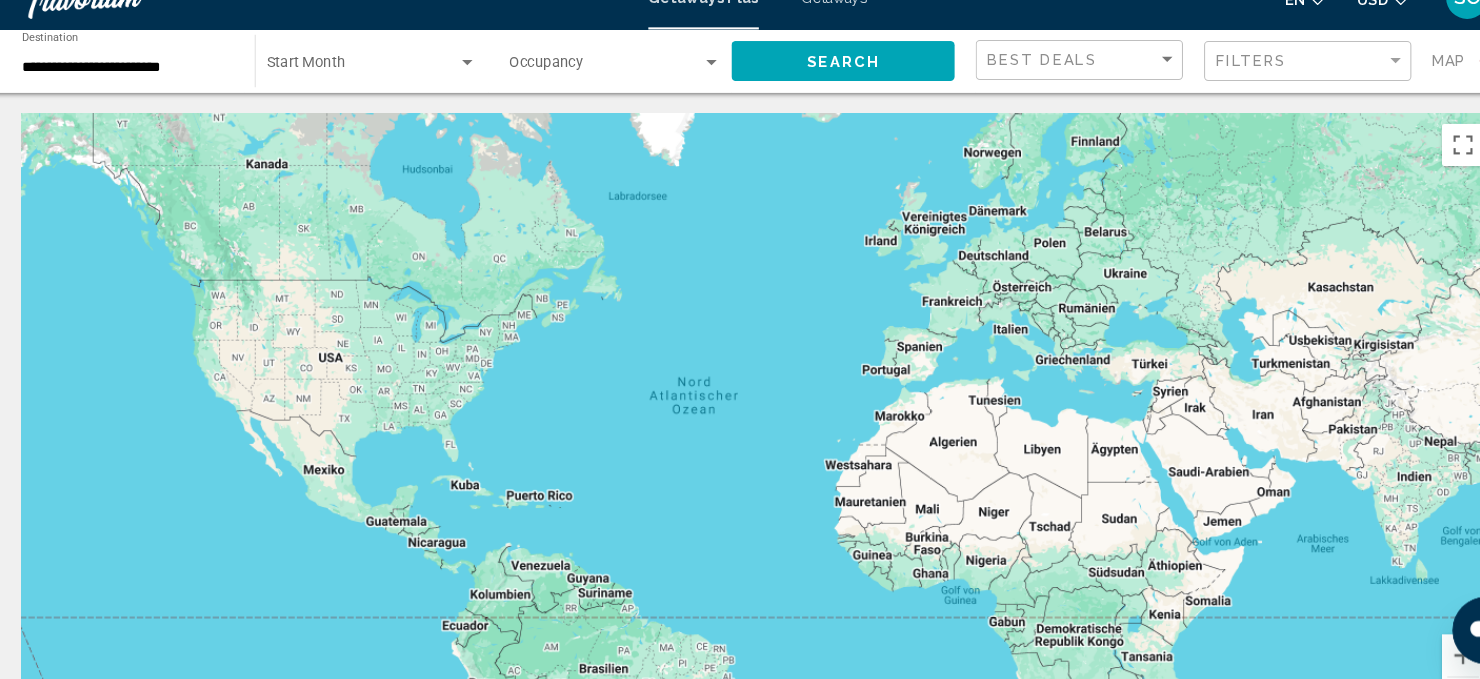 click at bounding box center [364, 96] 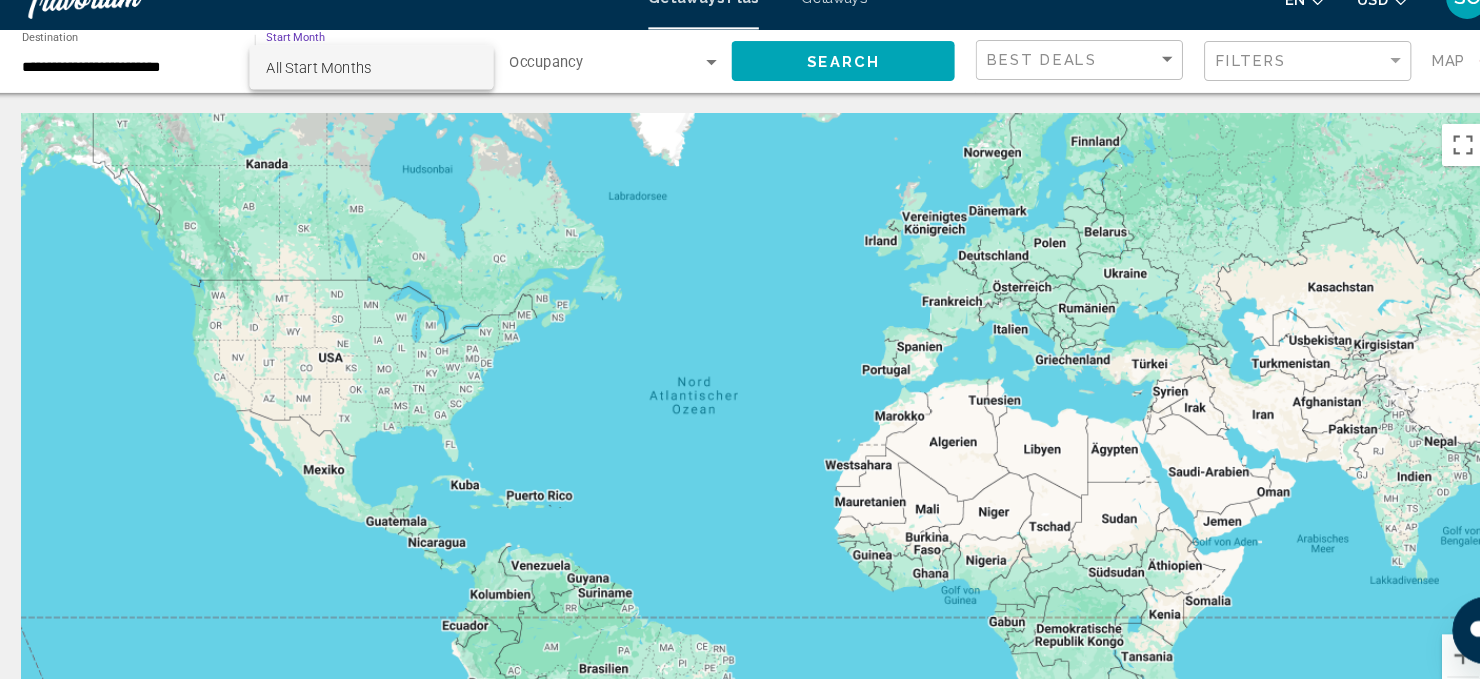 click at bounding box center (740, 339) 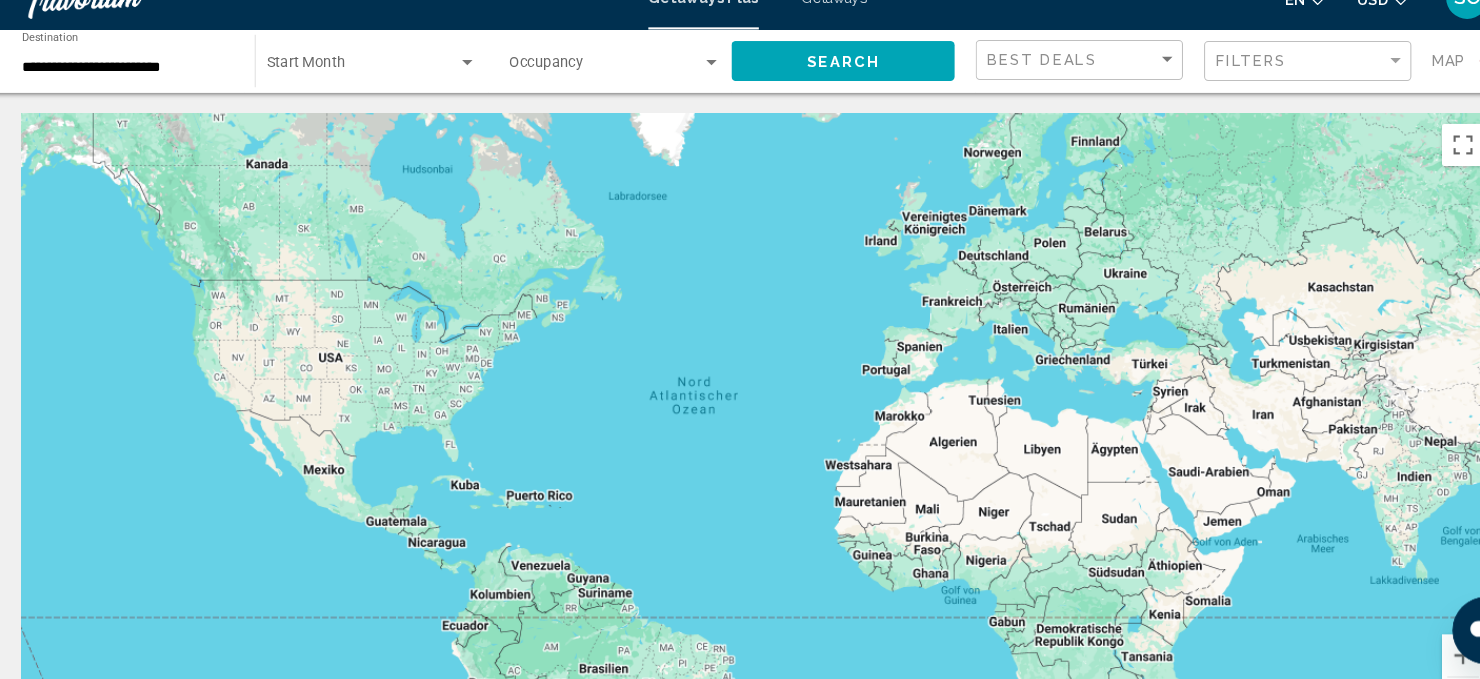 click at bounding box center [364, 96] 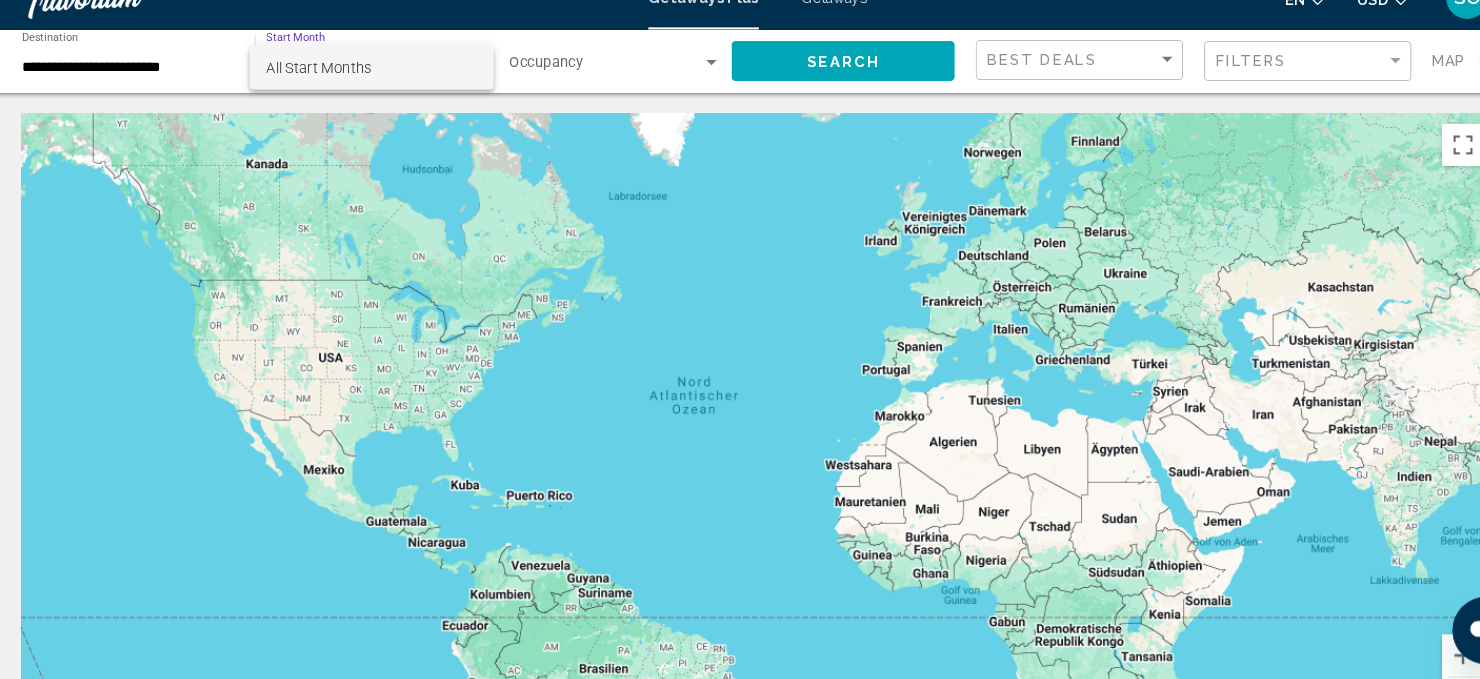 click on "All Start Months" at bounding box center (373, 96) 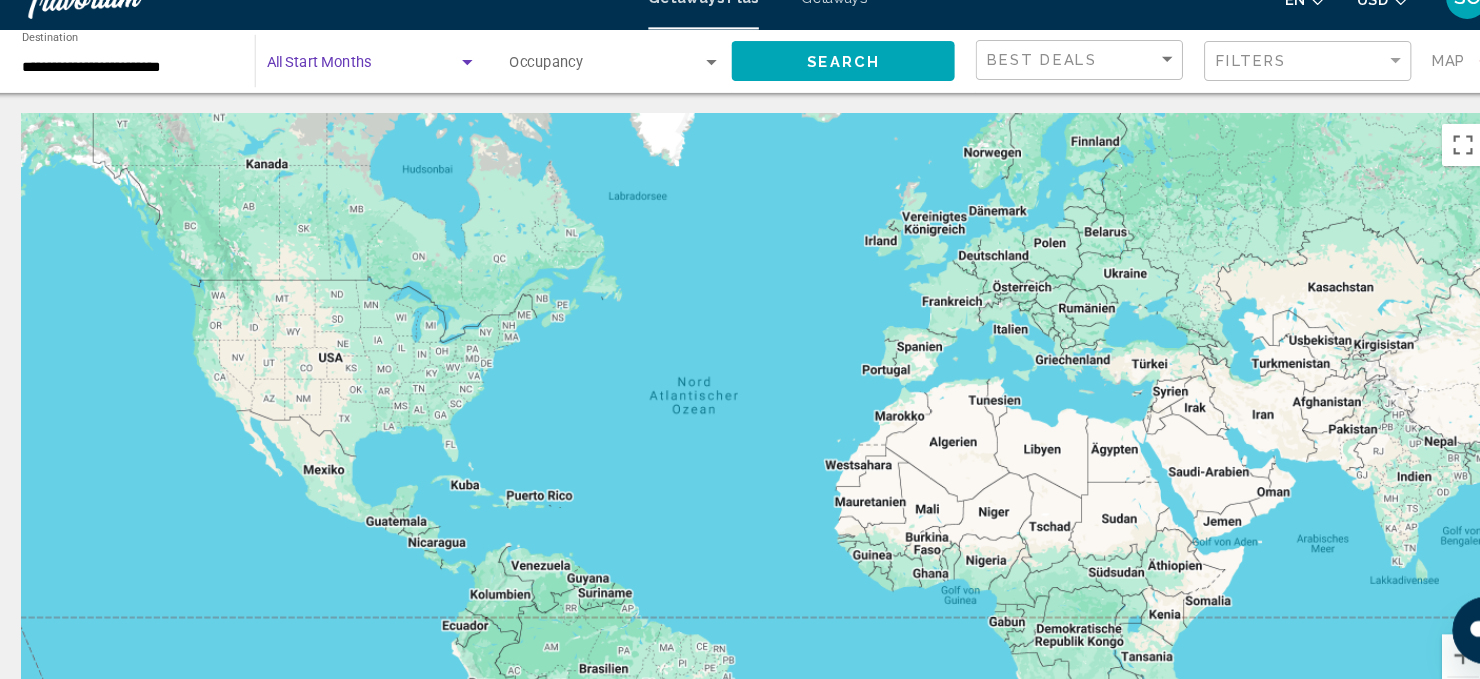 click at bounding box center (464, 91) 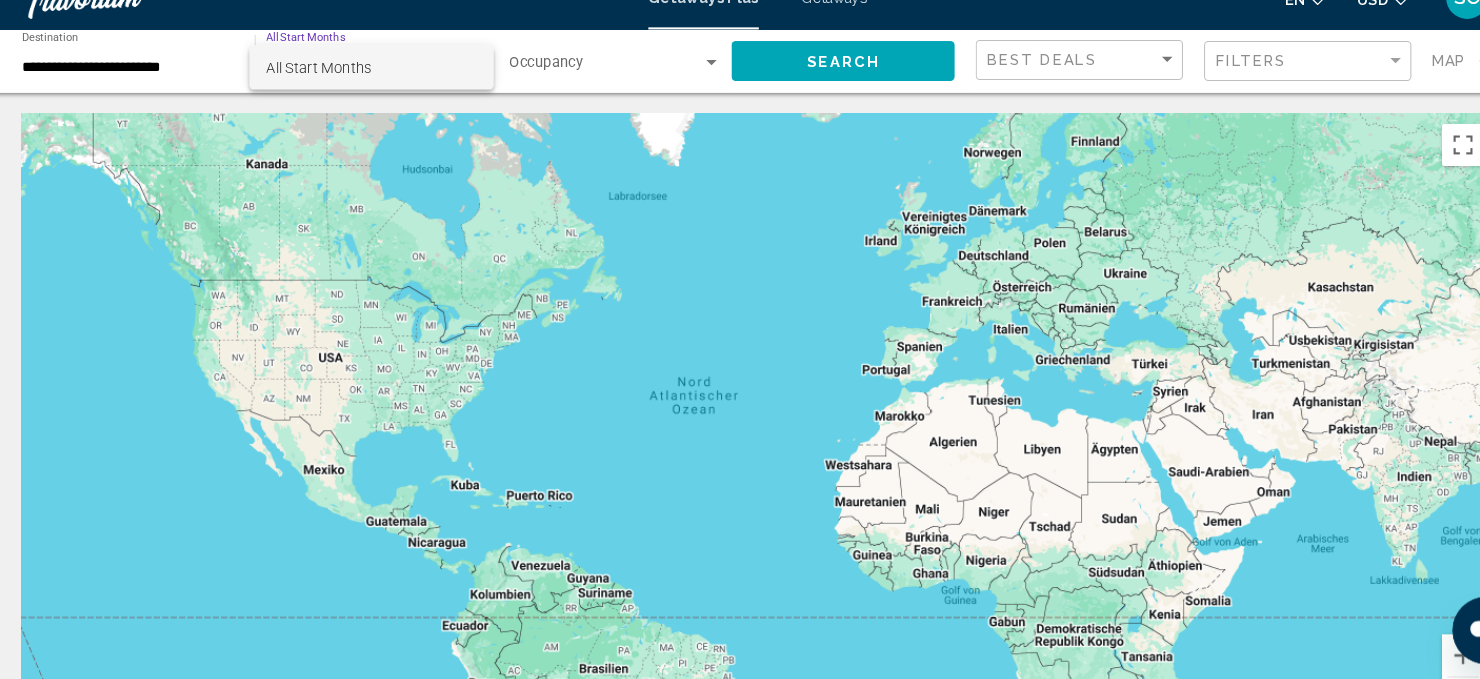 click at bounding box center [740, 339] 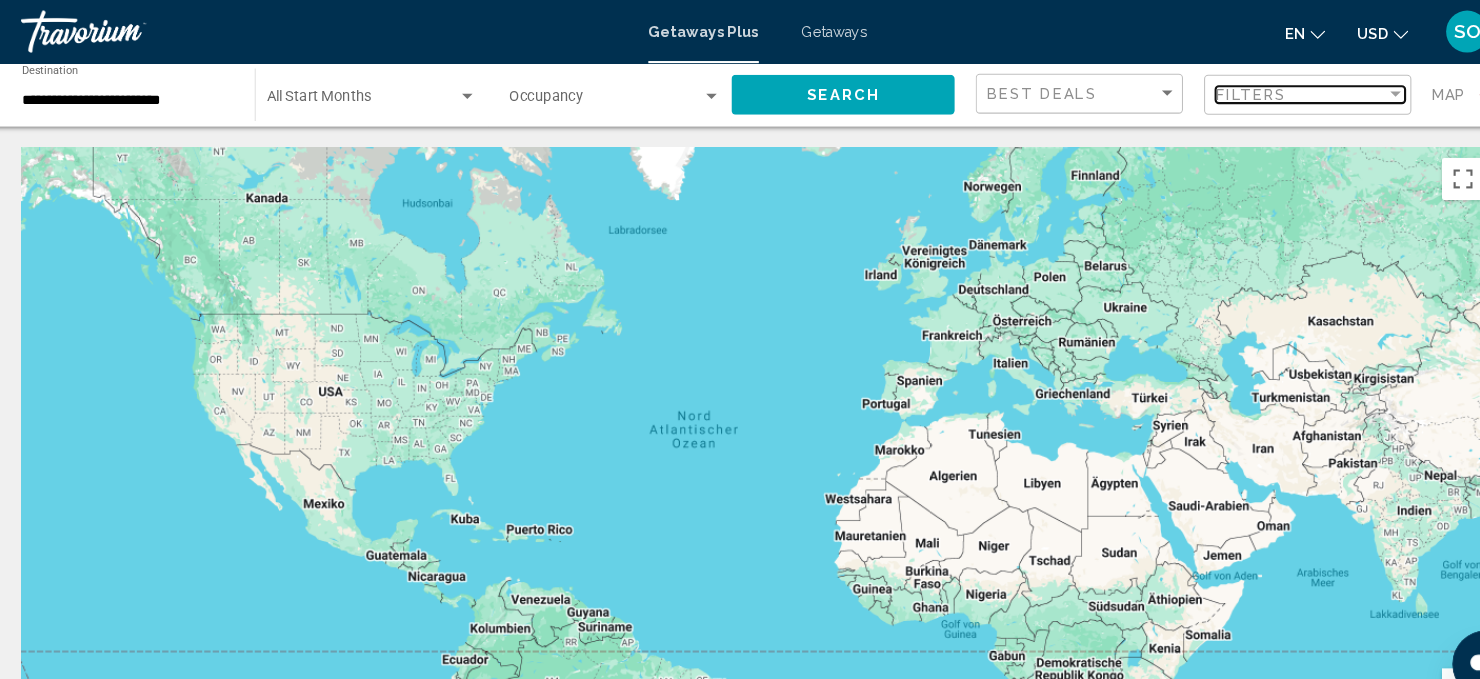 click at bounding box center [1346, 89] 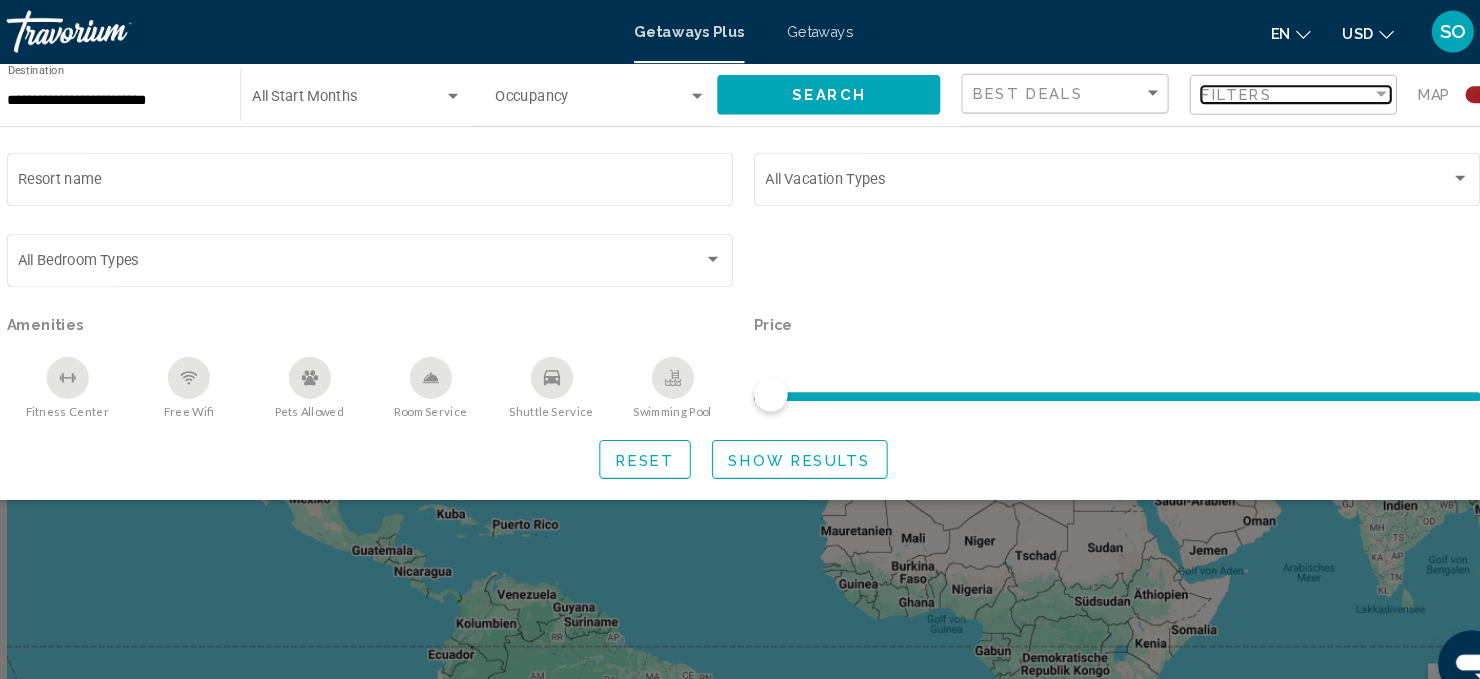 scroll, scrollTop: 0, scrollLeft: 0, axis: both 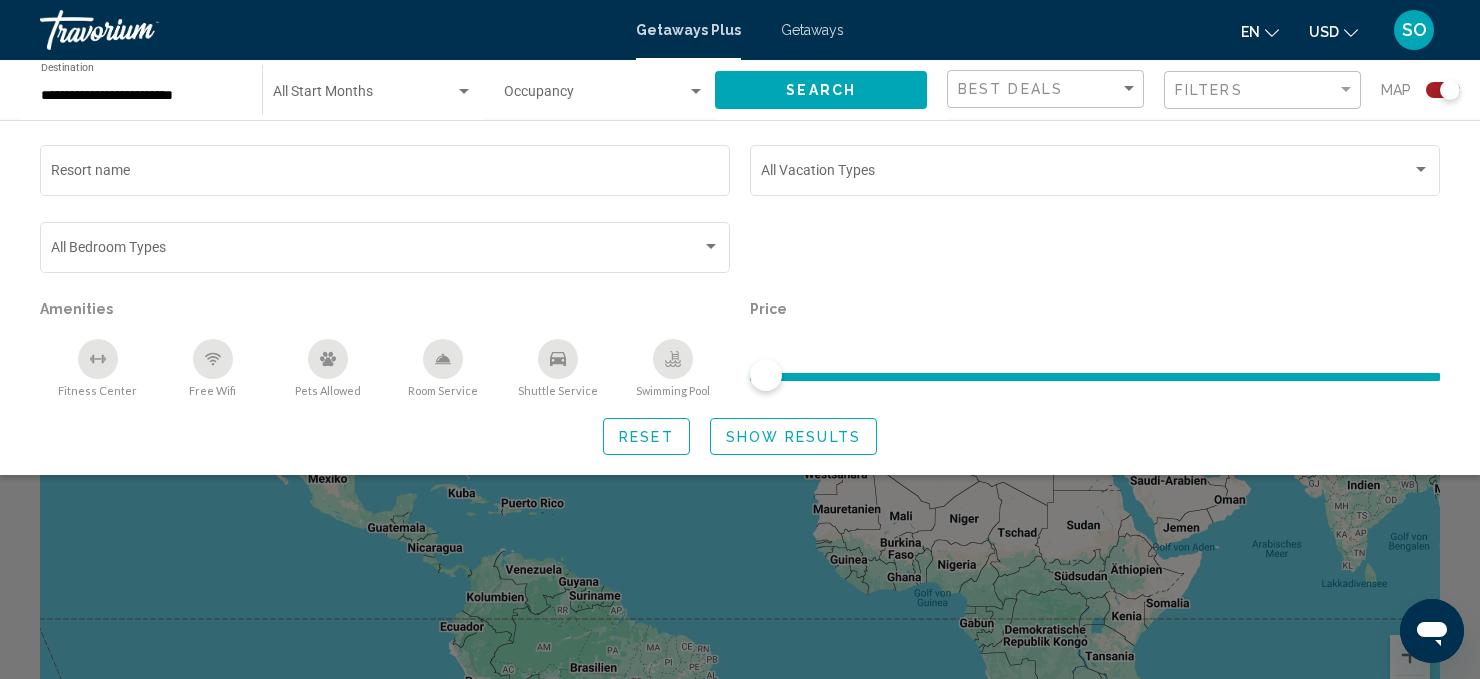 click 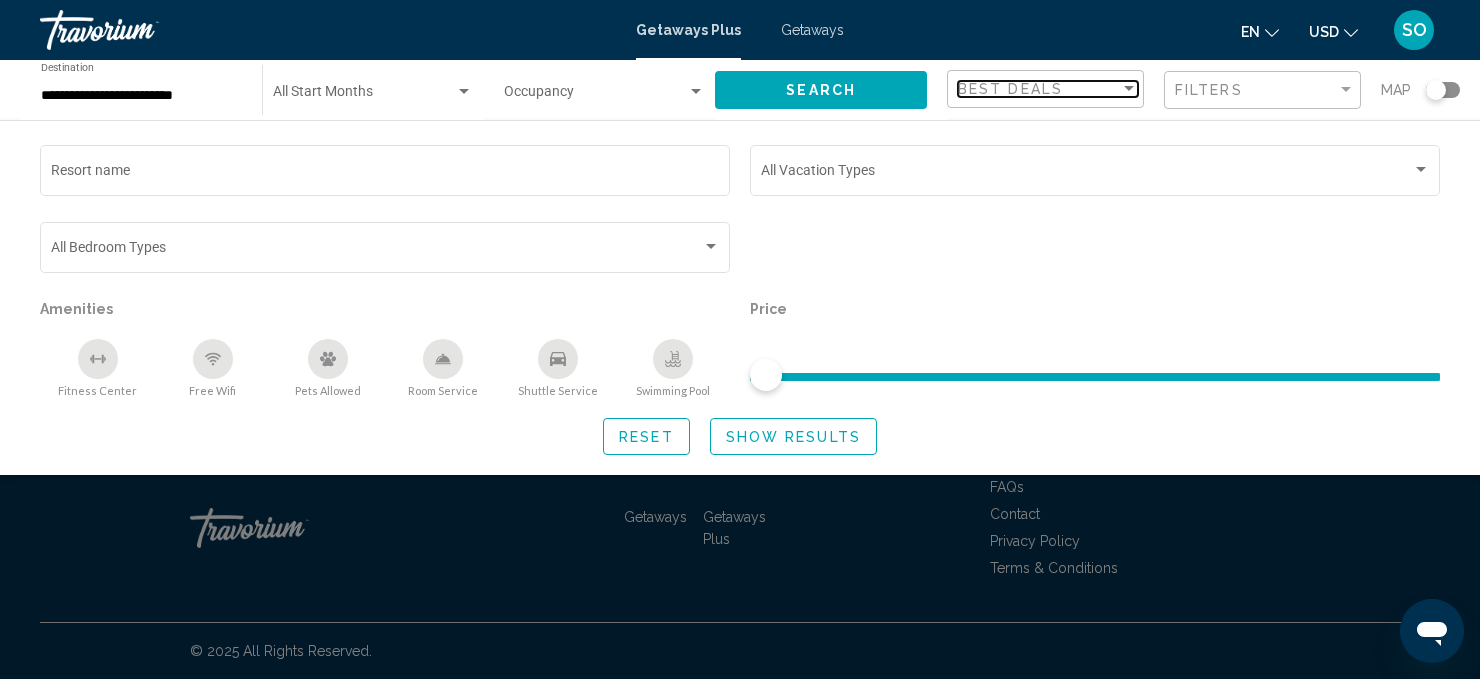 click at bounding box center [1129, 88] 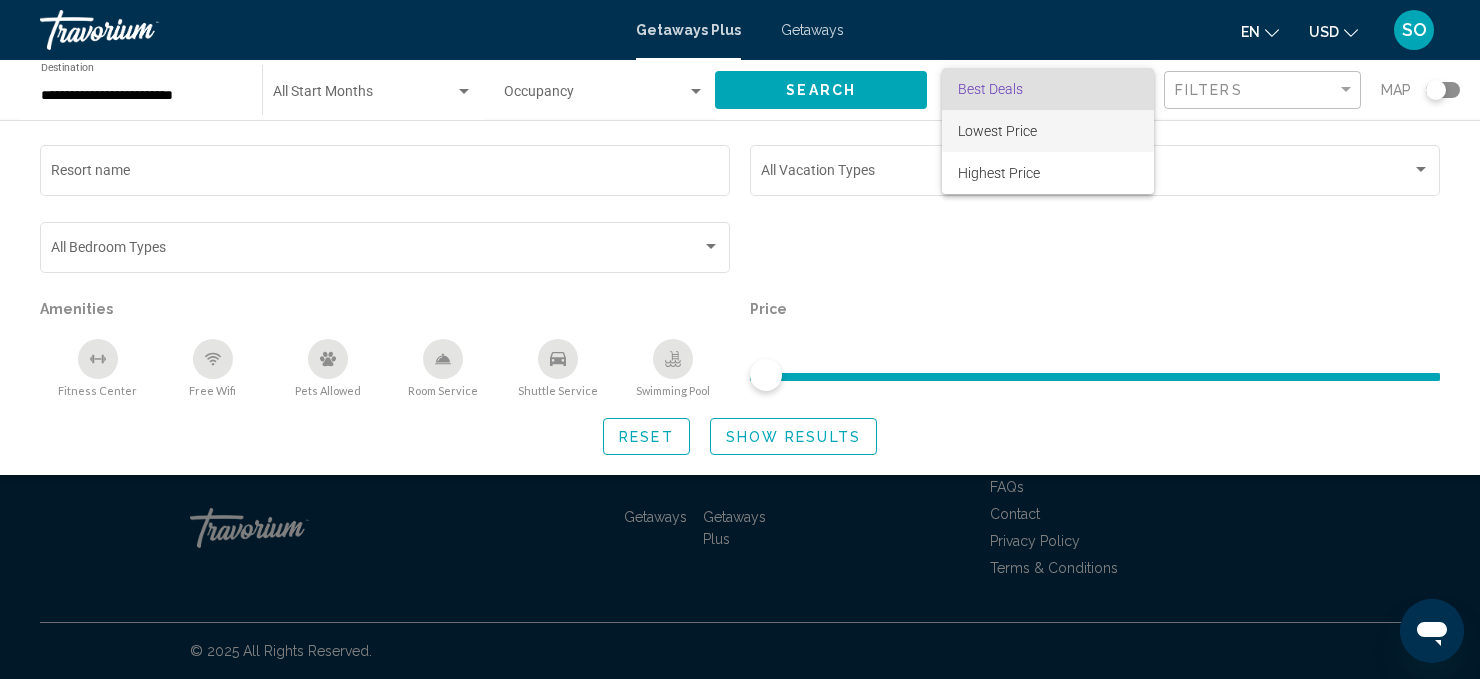 click on "Lowest Price" at bounding box center (997, 131) 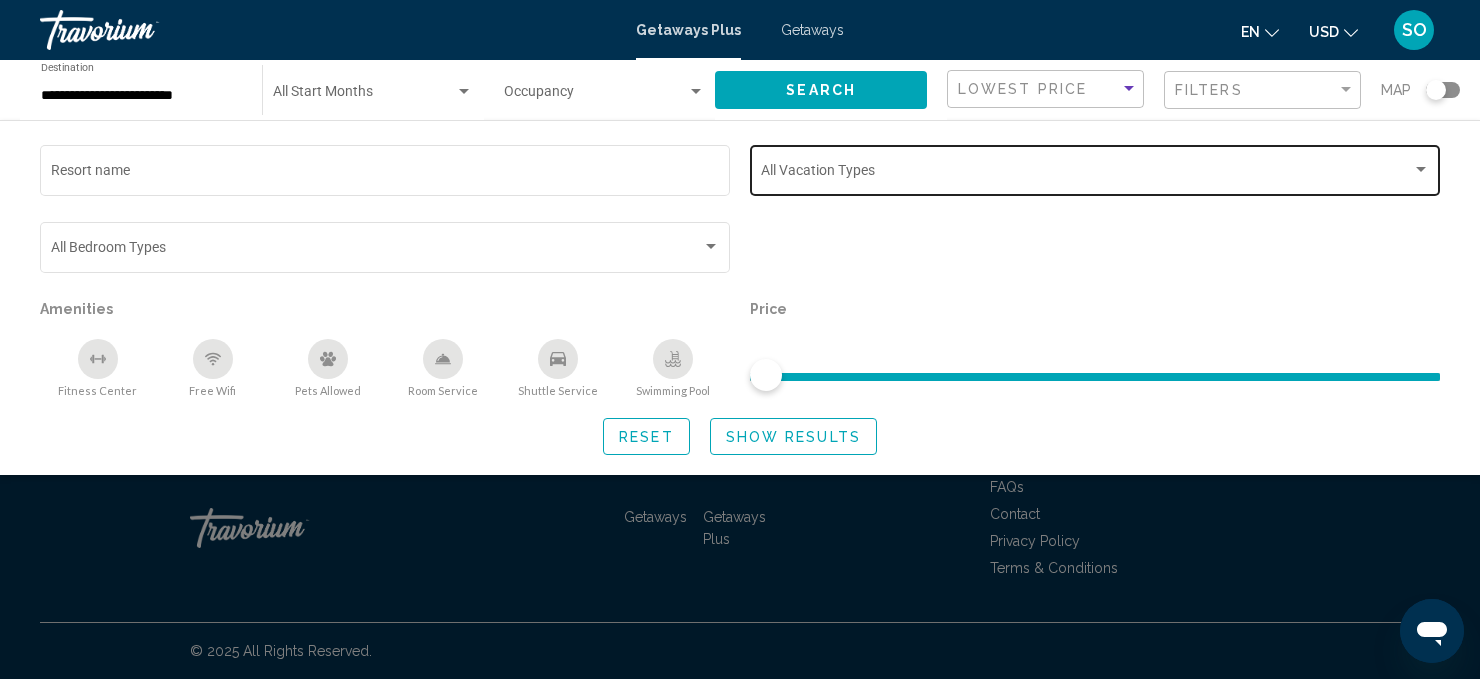 click at bounding box center (1421, 169) 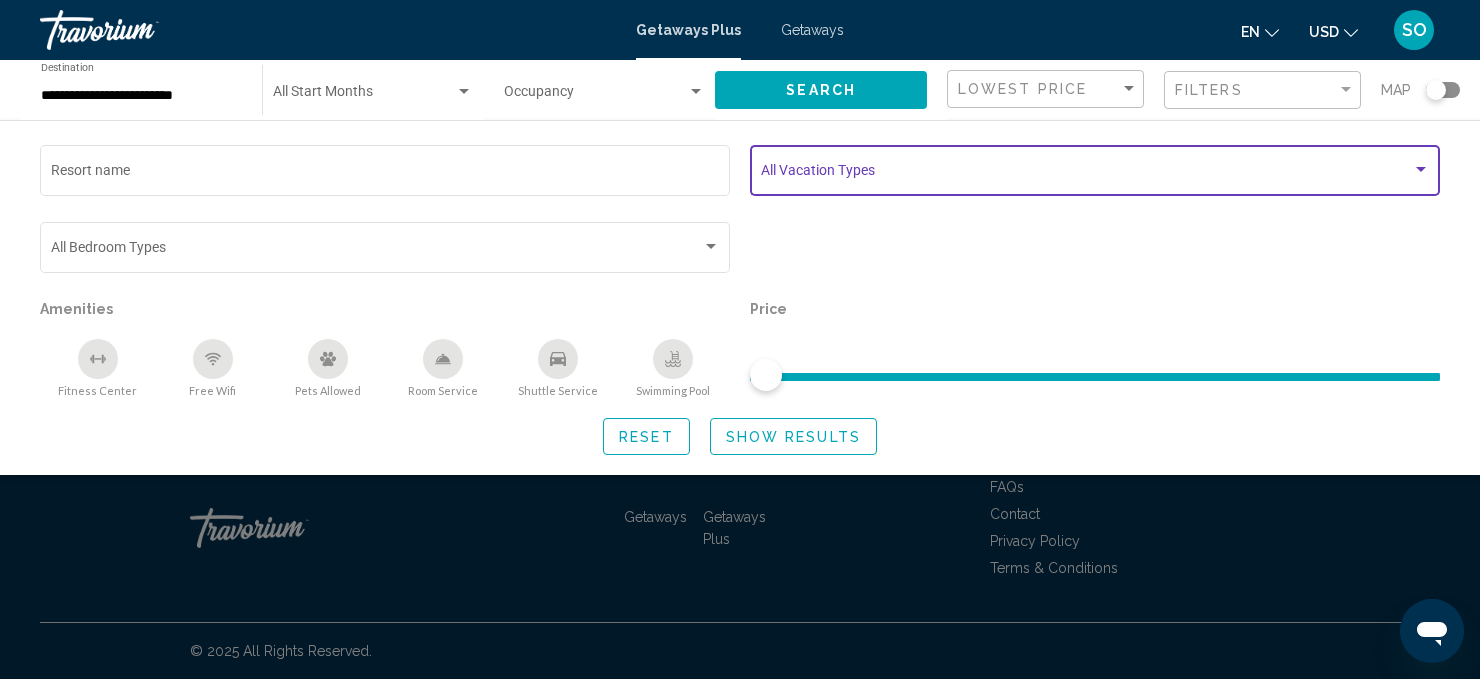 click on "Show Results" 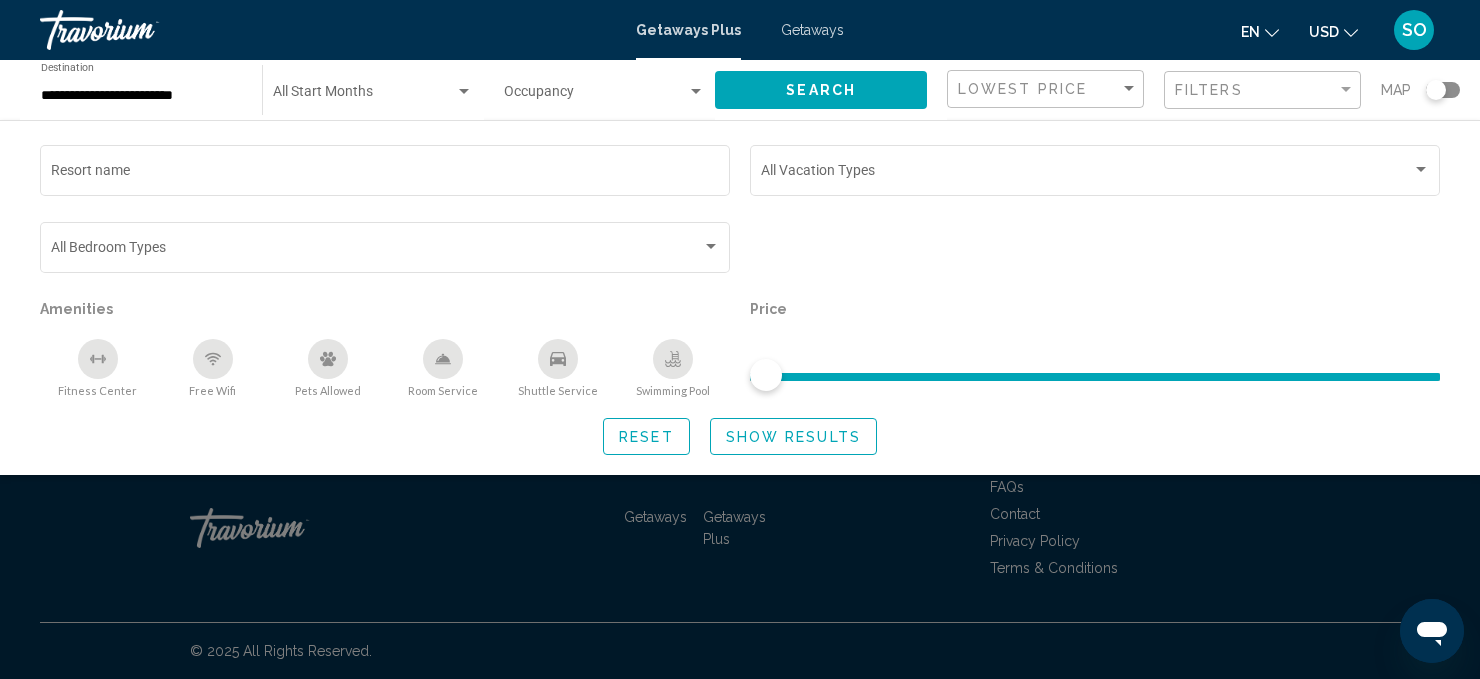 click on "Show Results" 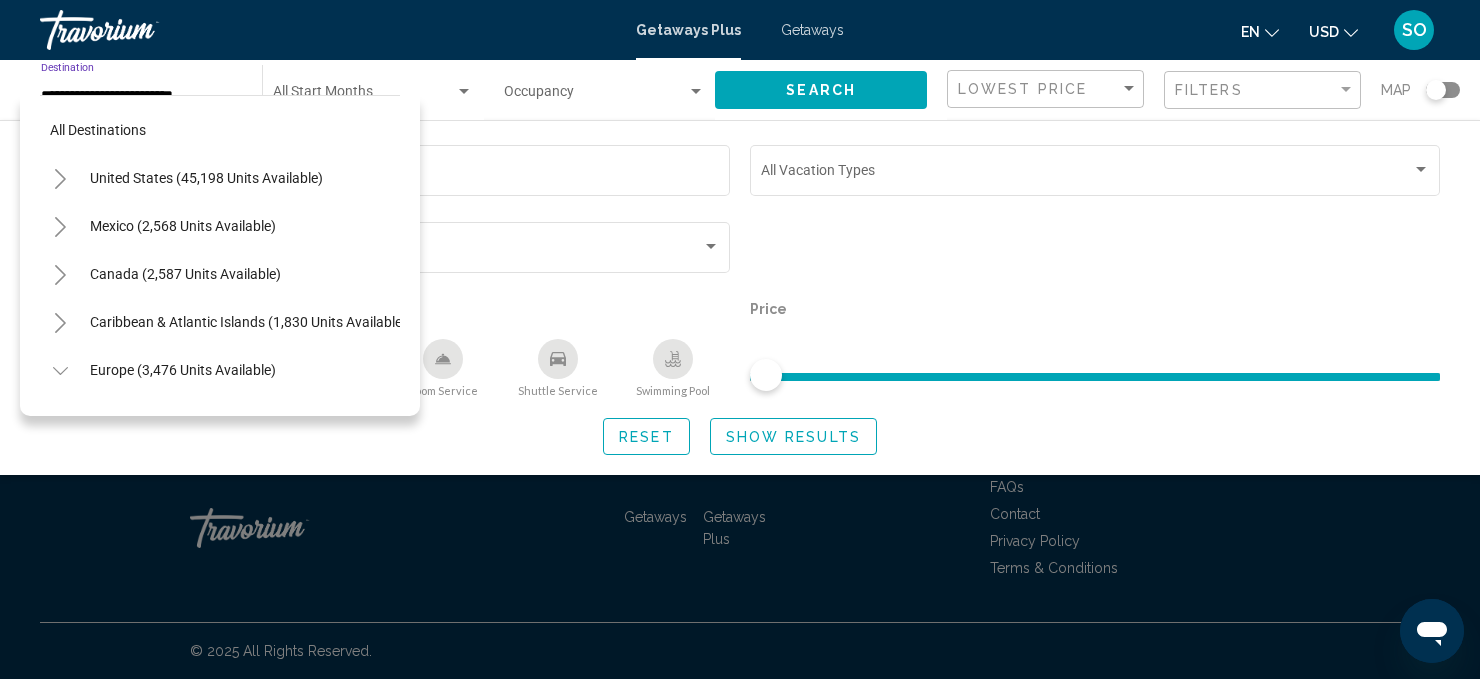 scroll, scrollTop: 599, scrollLeft: 0, axis: vertical 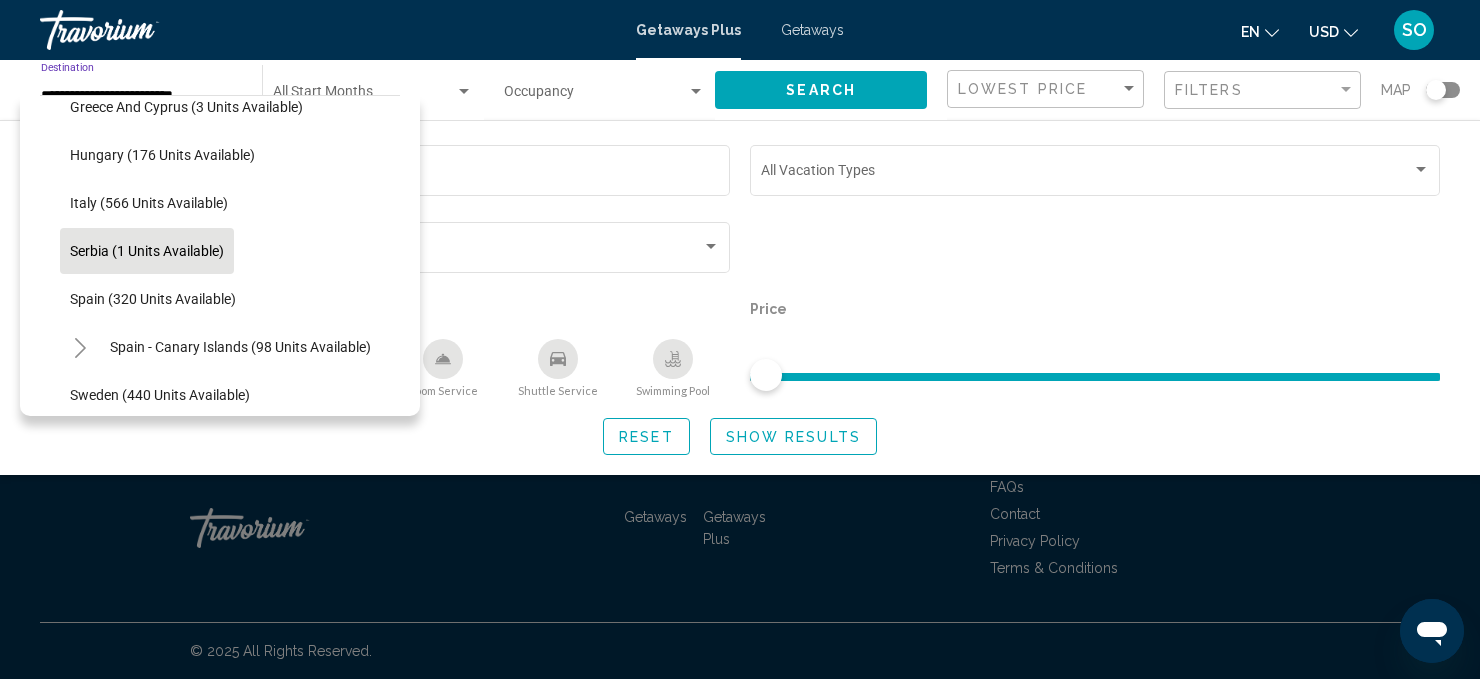 click 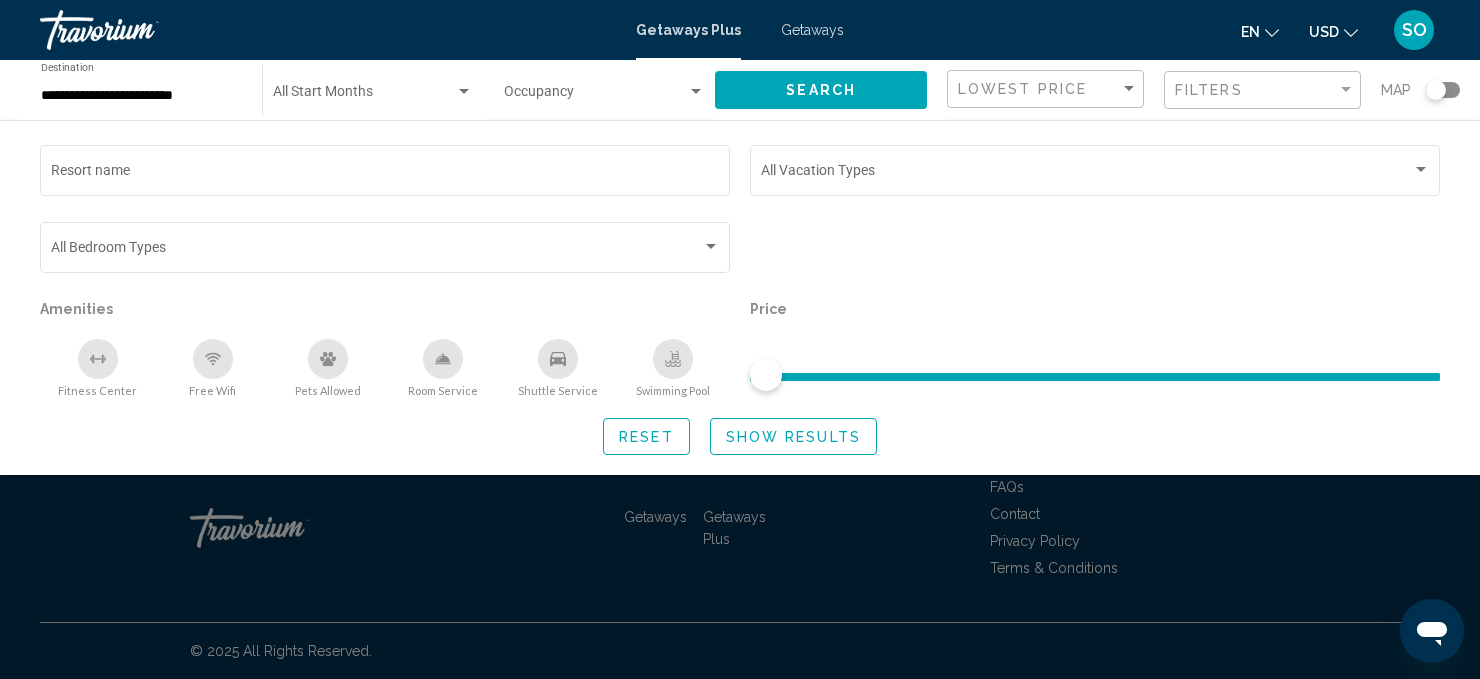 click on "Getaways" at bounding box center (812, 30) 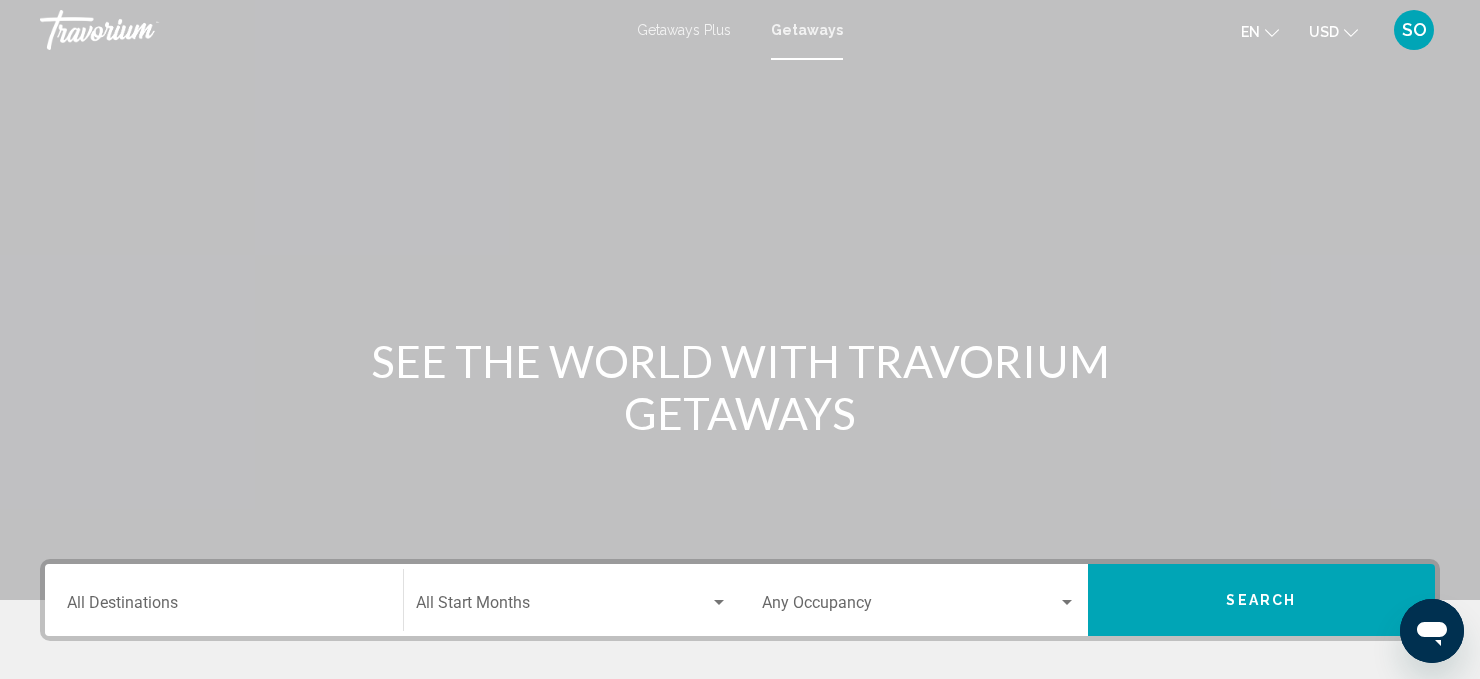 click on "Destination All Destinations" at bounding box center [224, 607] 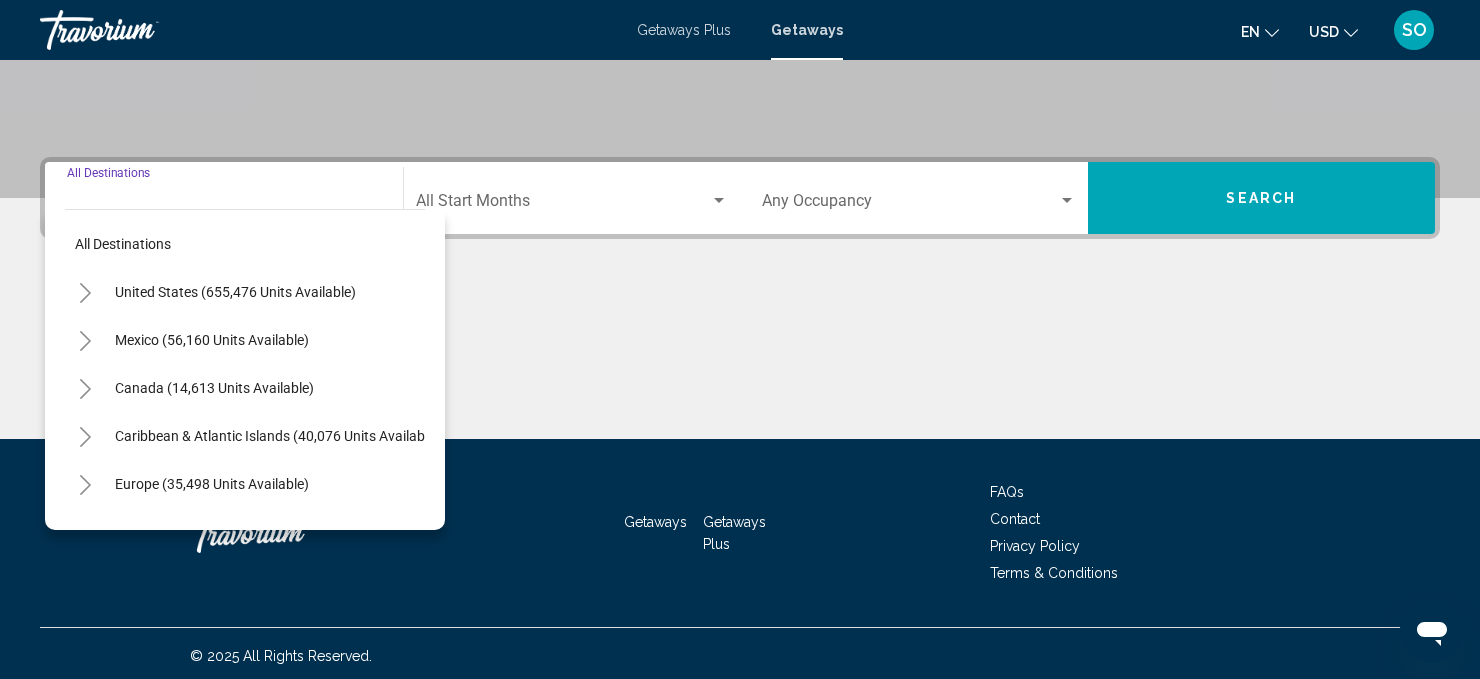 scroll, scrollTop: 406, scrollLeft: 0, axis: vertical 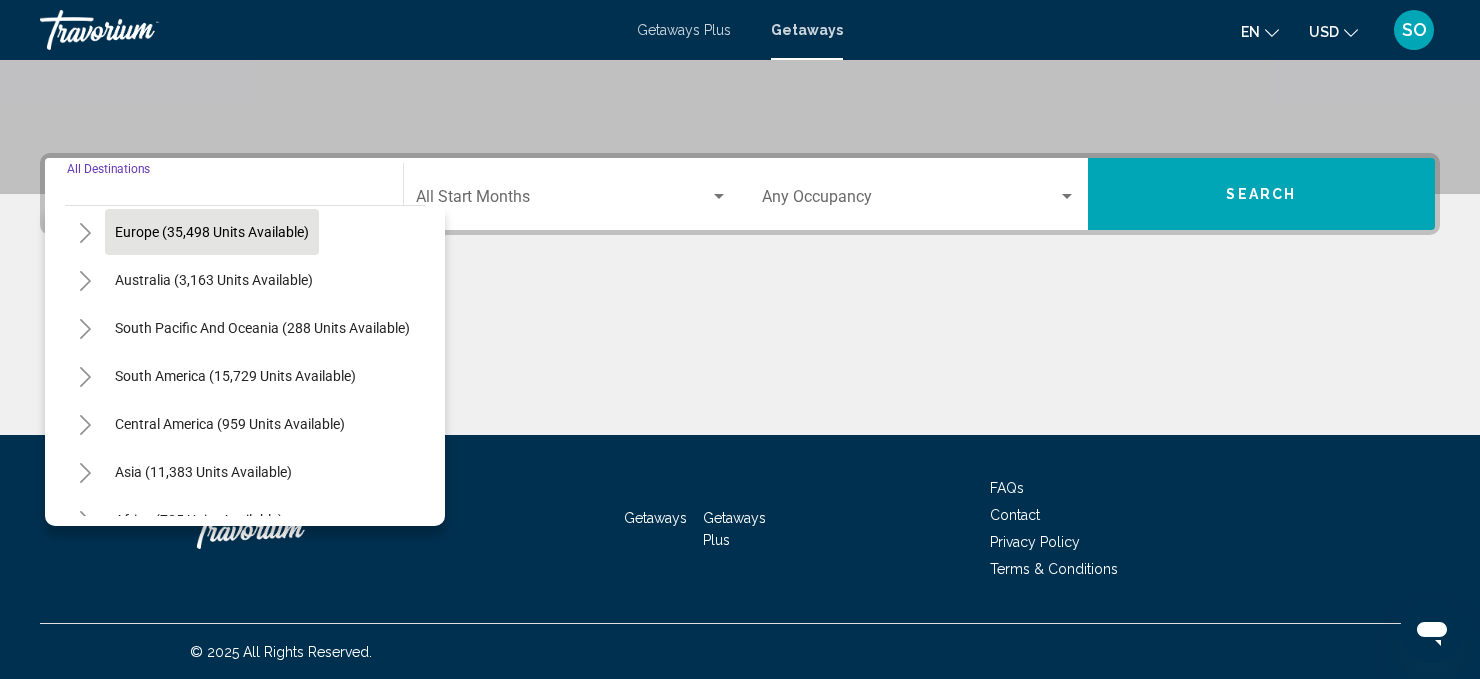 click on "Europe (35,498 units available)" at bounding box center [214, 280] 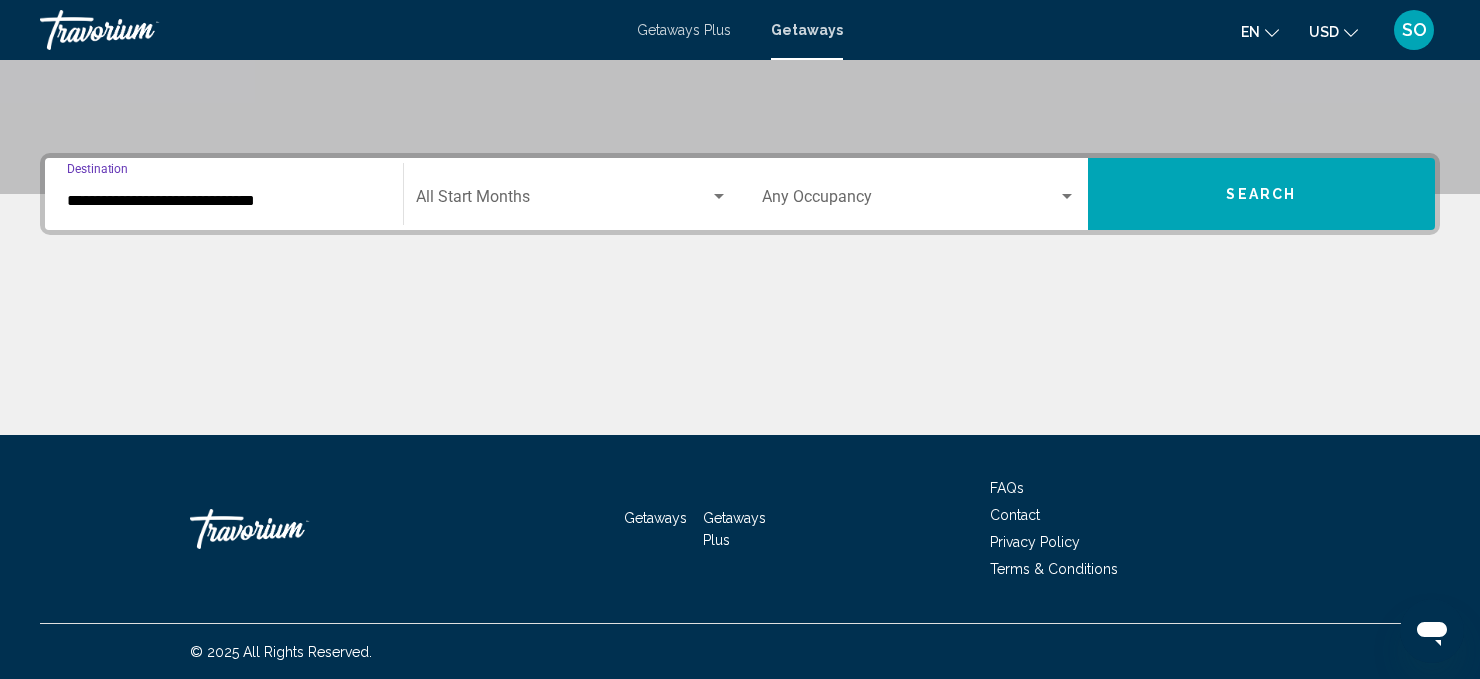 click on "**********" at bounding box center (224, 201) 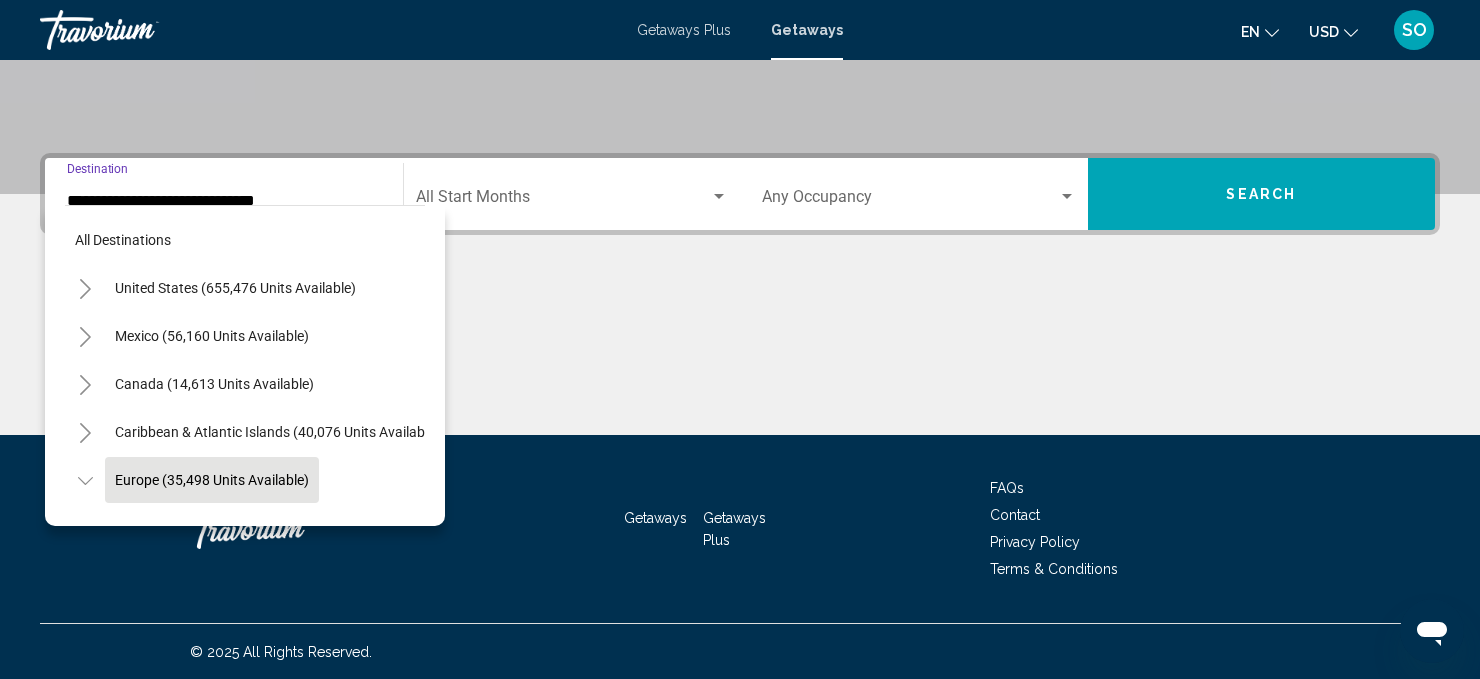 scroll, scrollTop: 119, scrollLeft: 0, axis: vertical 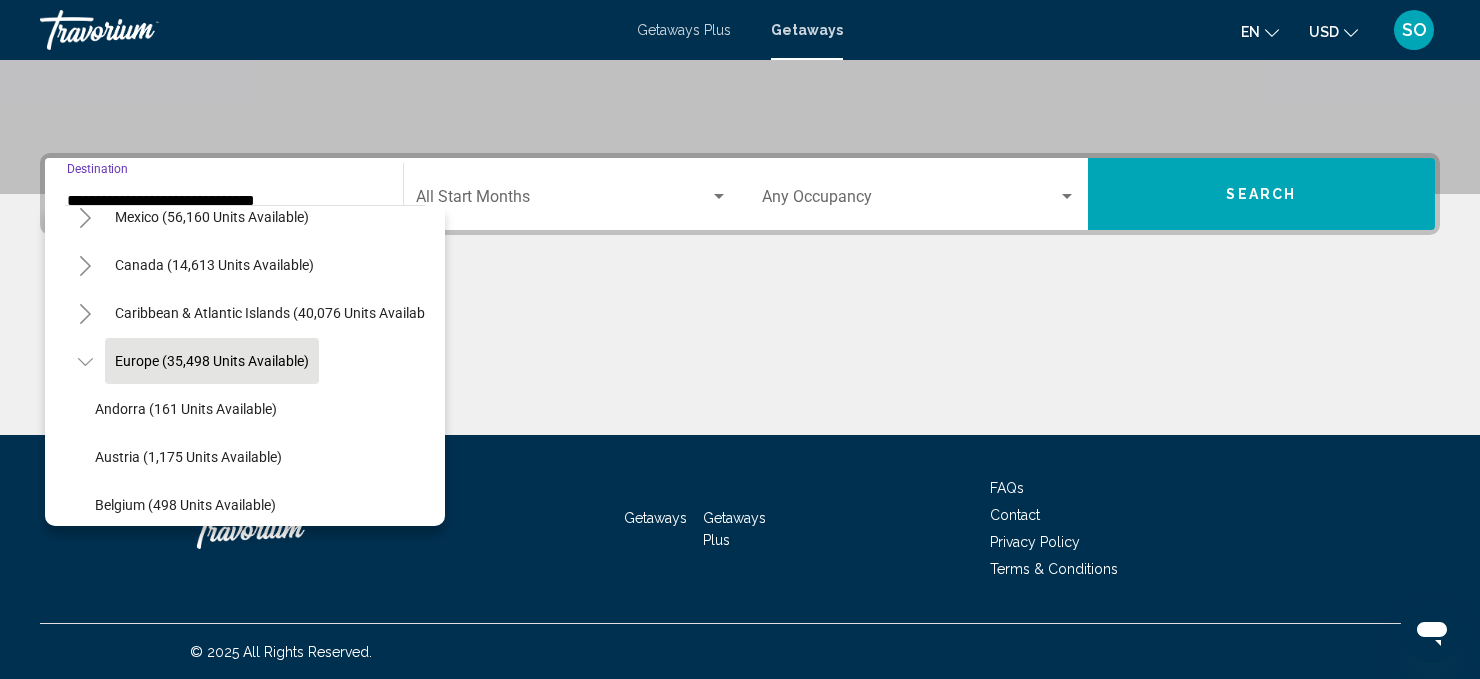 click at bounding box center [740, -106] 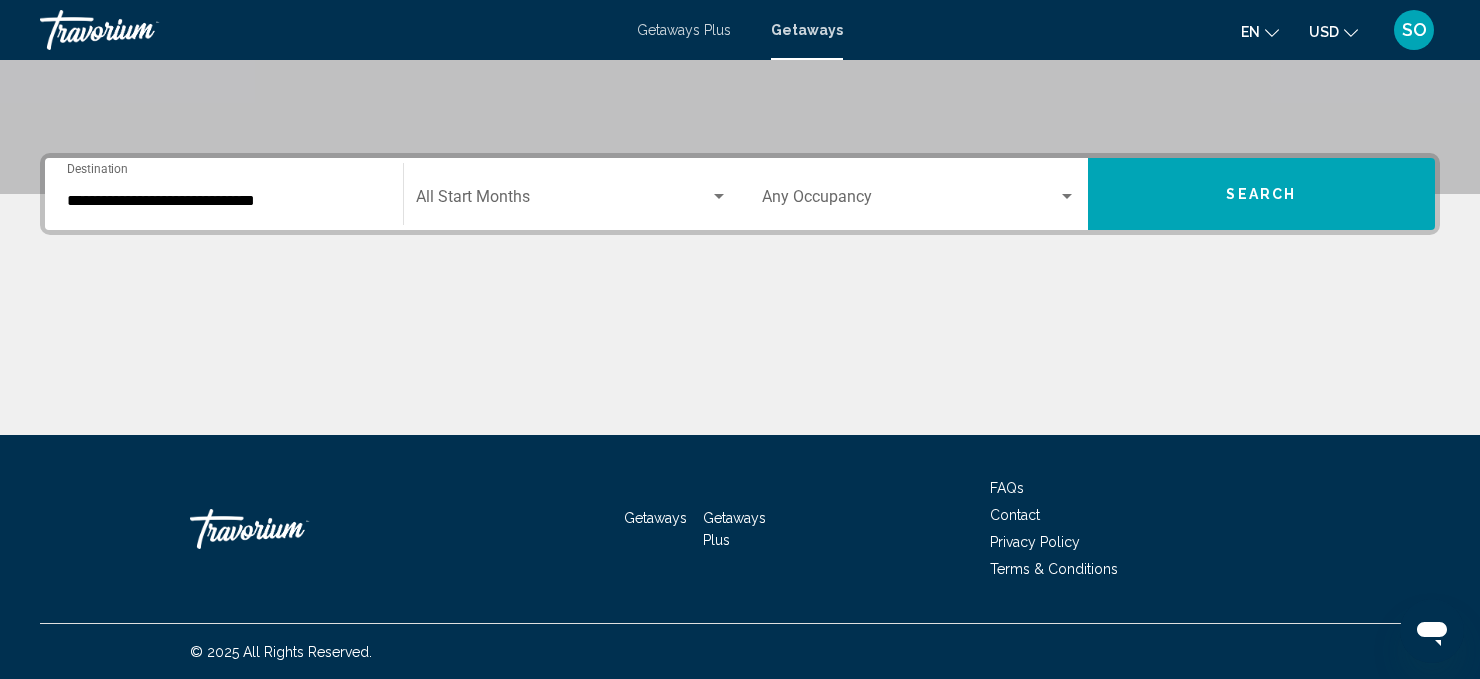 click on "**********" at bounding box center [224, 201] 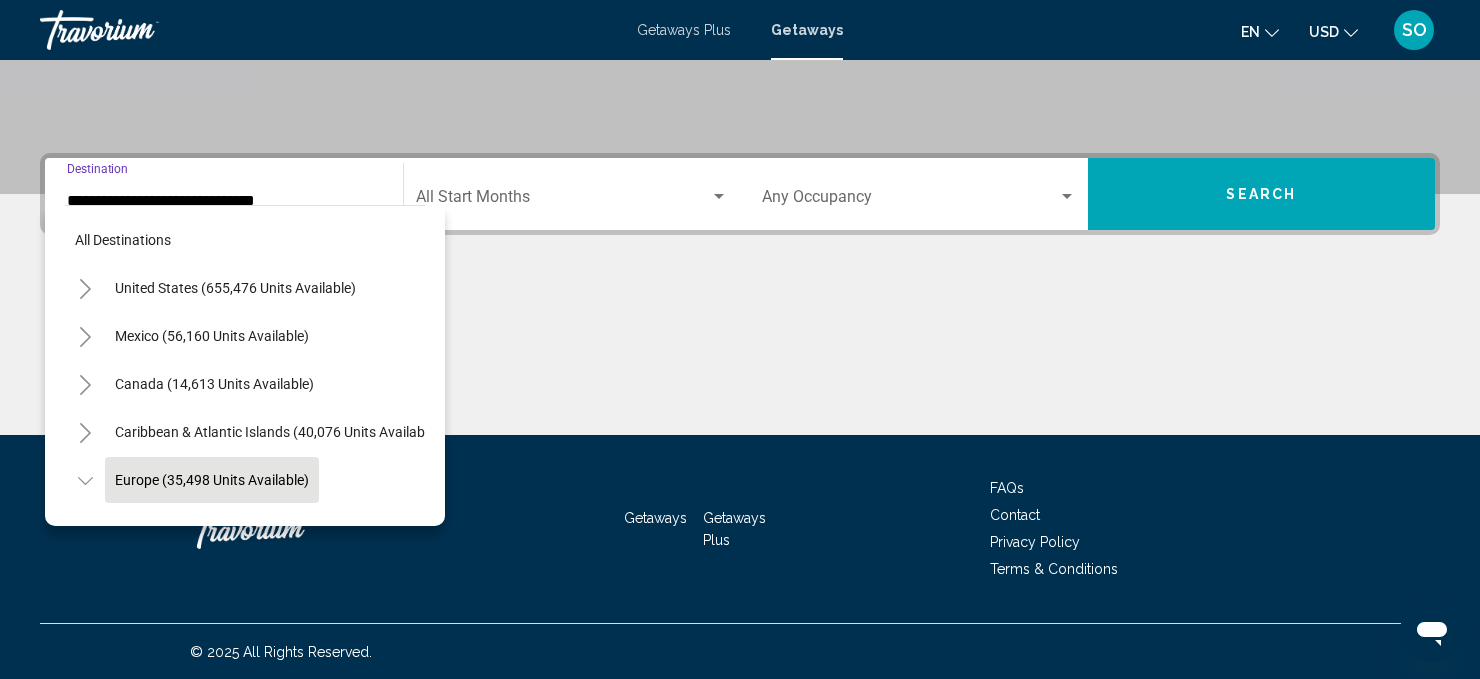 scroll, scrollTop: 119, scrollLeft: 0, axis: vertical 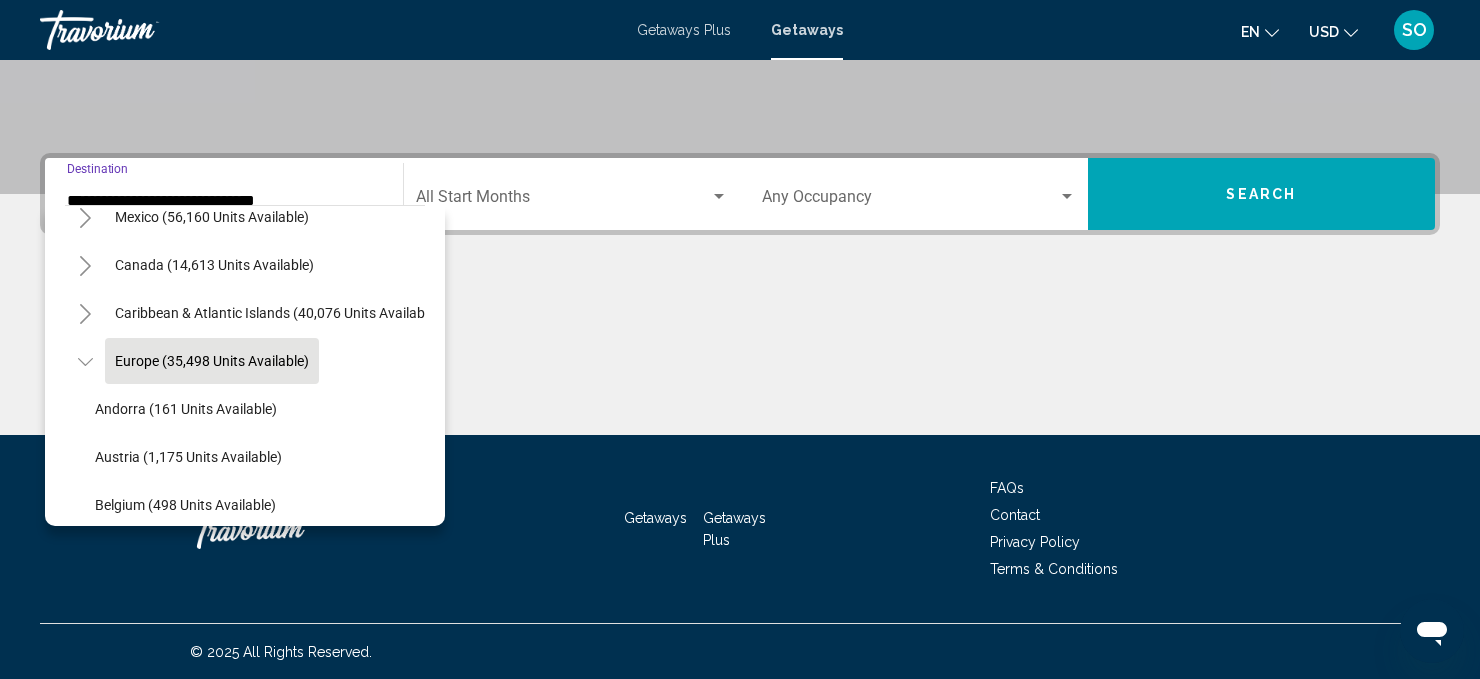 click on "en
English Español Français Italiano Português русский" 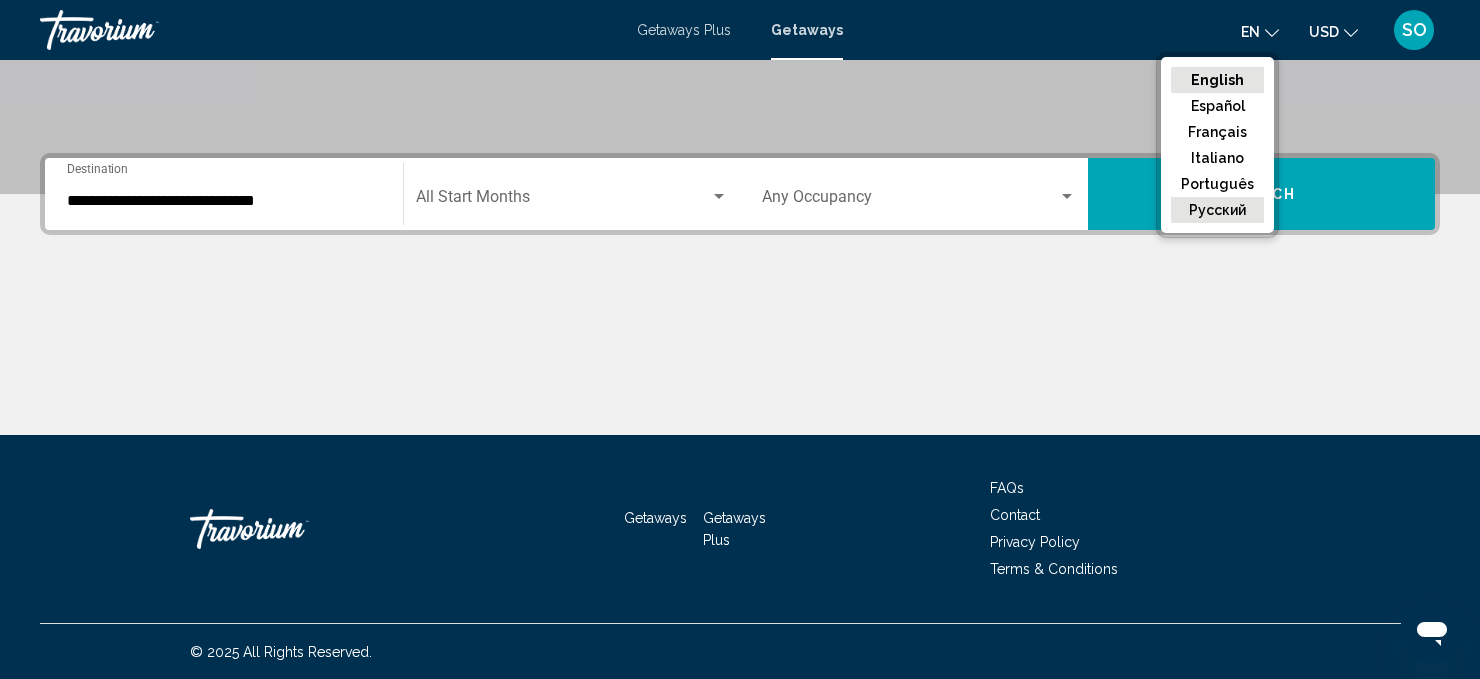 click on "русский" 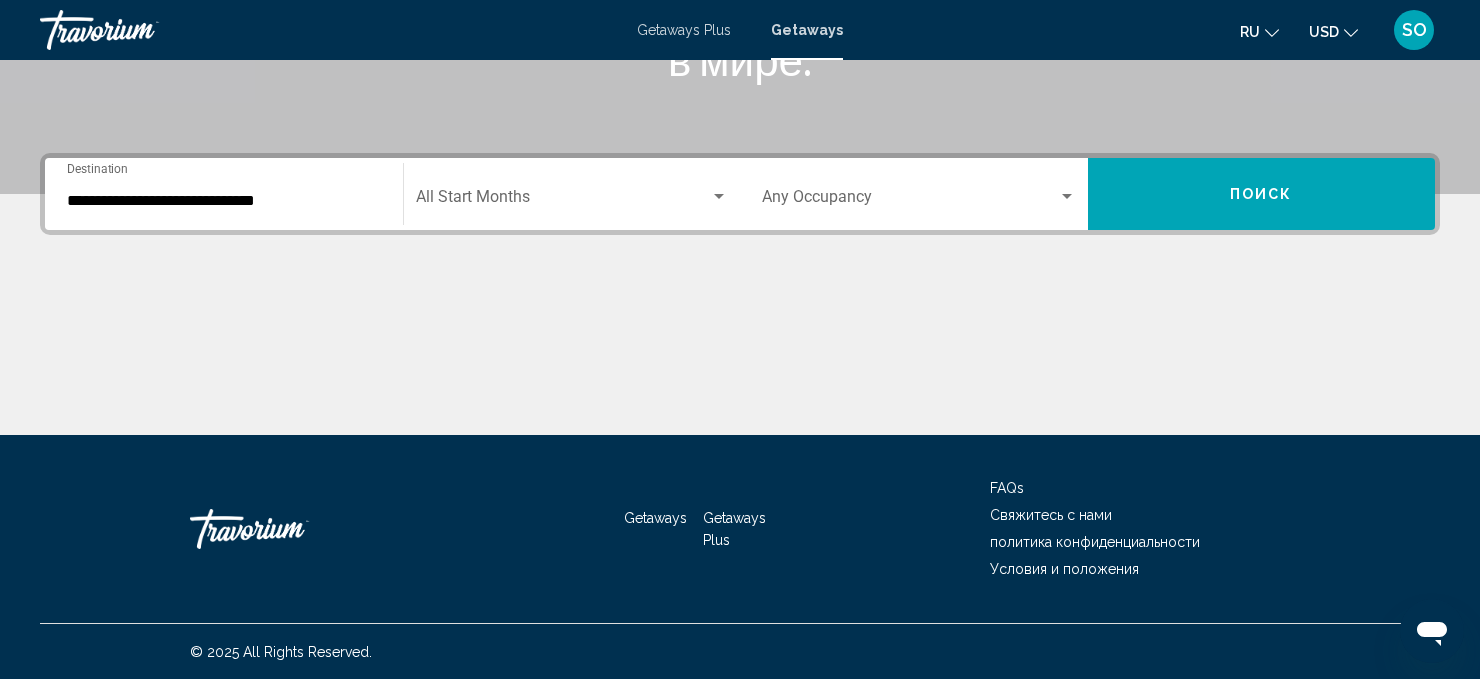 click on "**********" at bounding box center [224, 201] 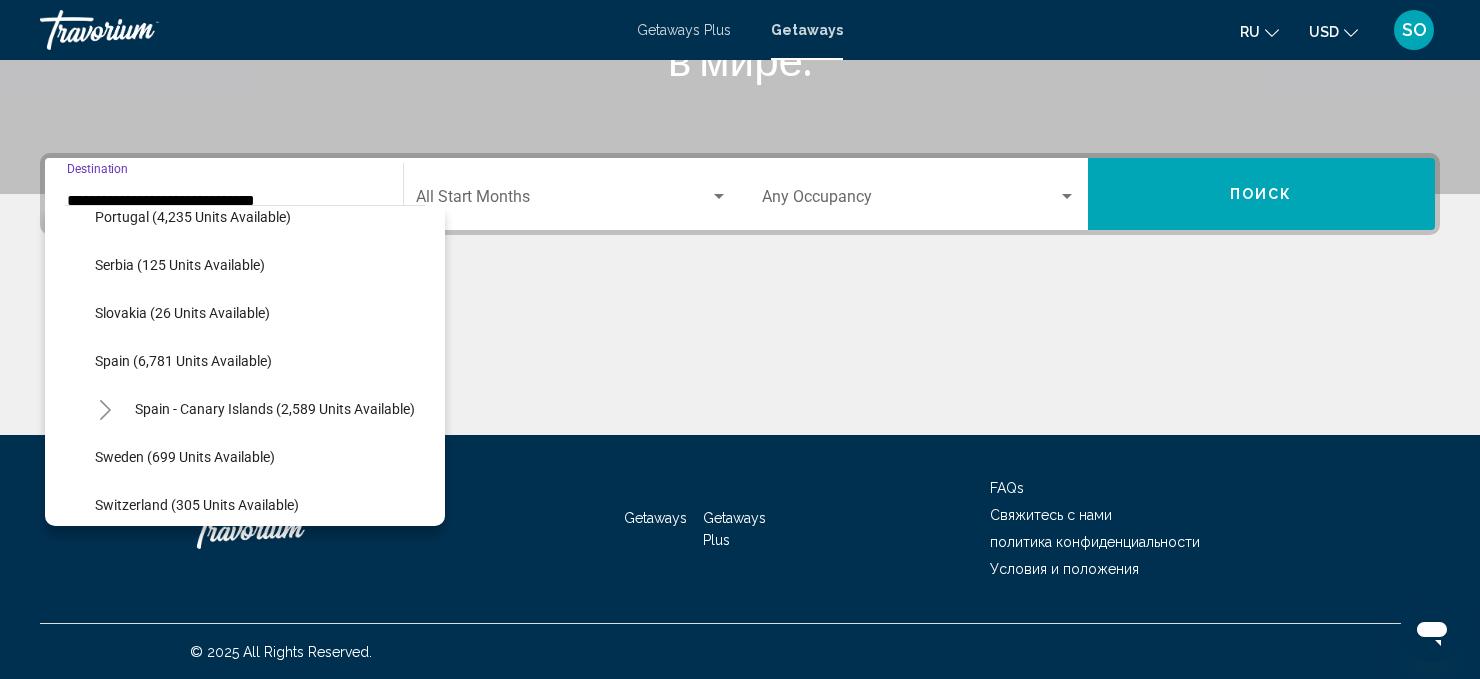 scroll, scrollTop: 943, scrollLeft: 0, axis: vertical 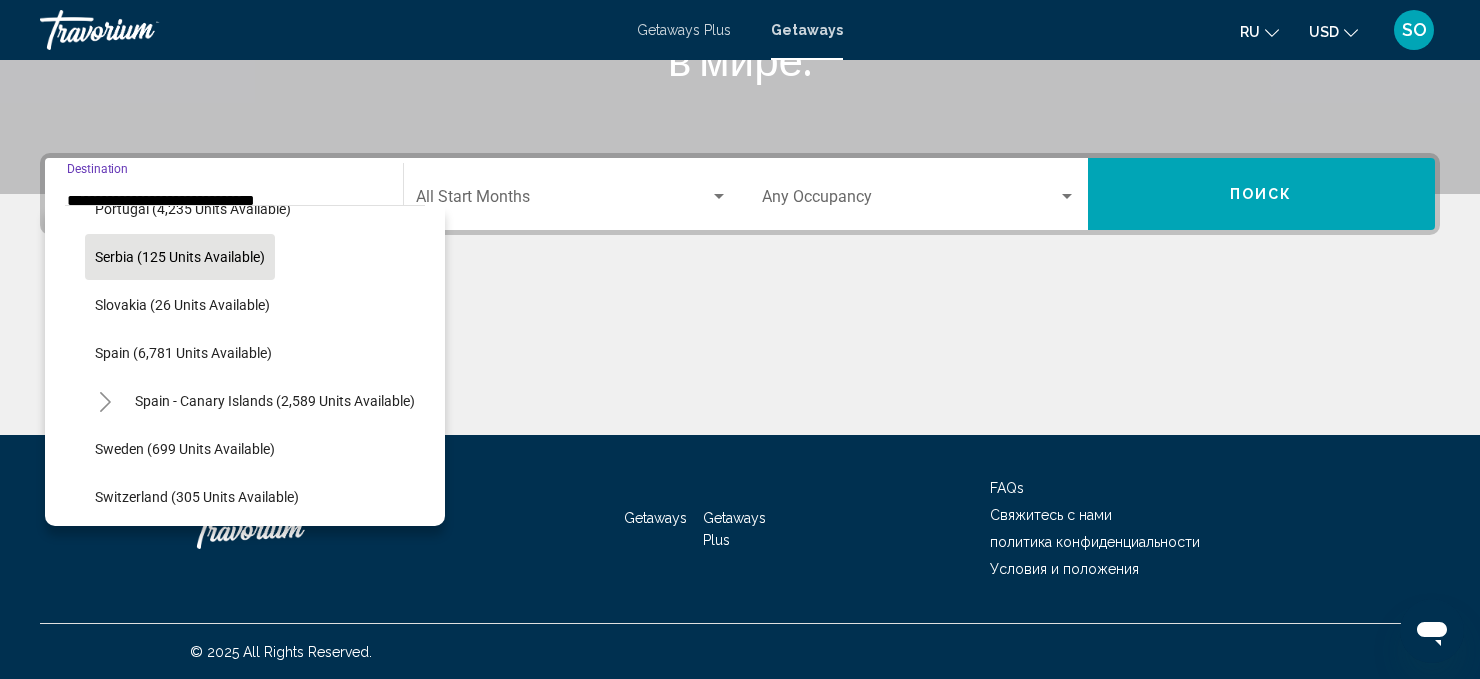 click on "Serbia (125 units available)" 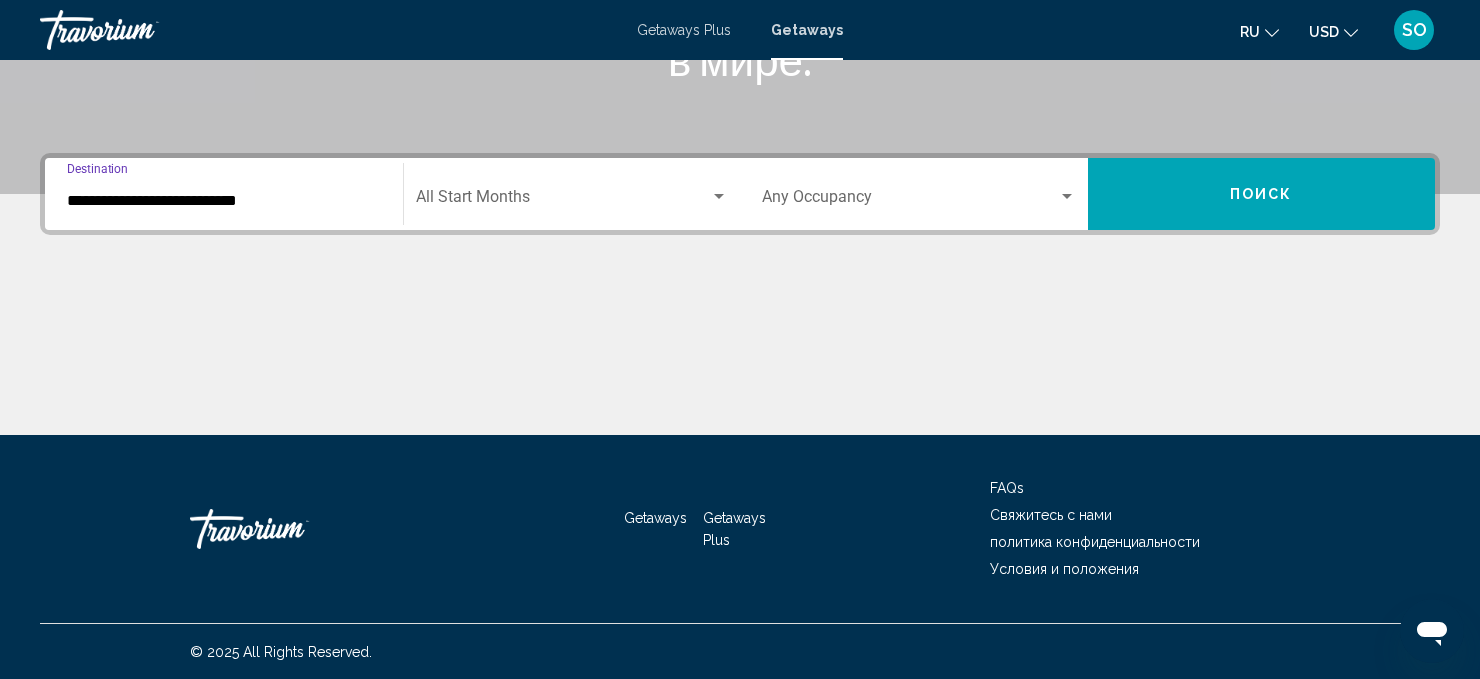 click at bounding box center (563, 201) 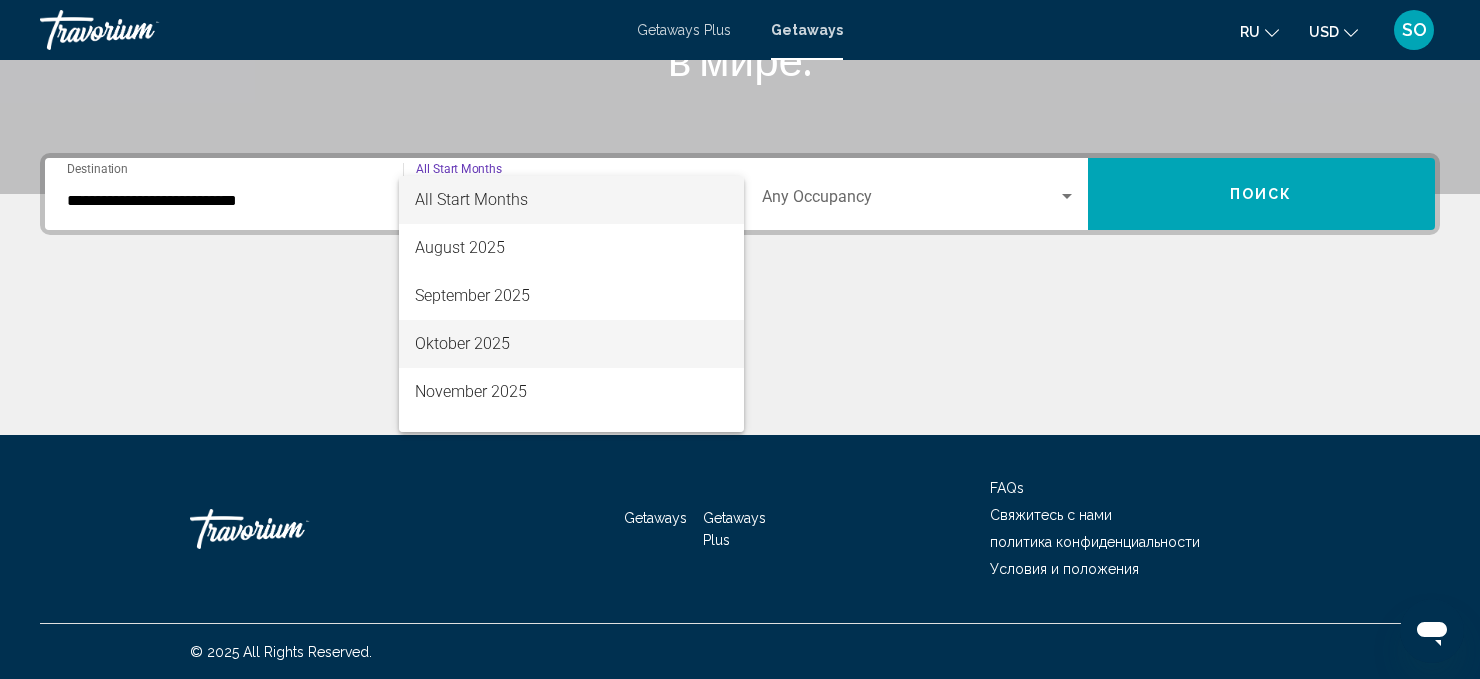 click on "Oktober 2025" at bounding box center [571, 344] 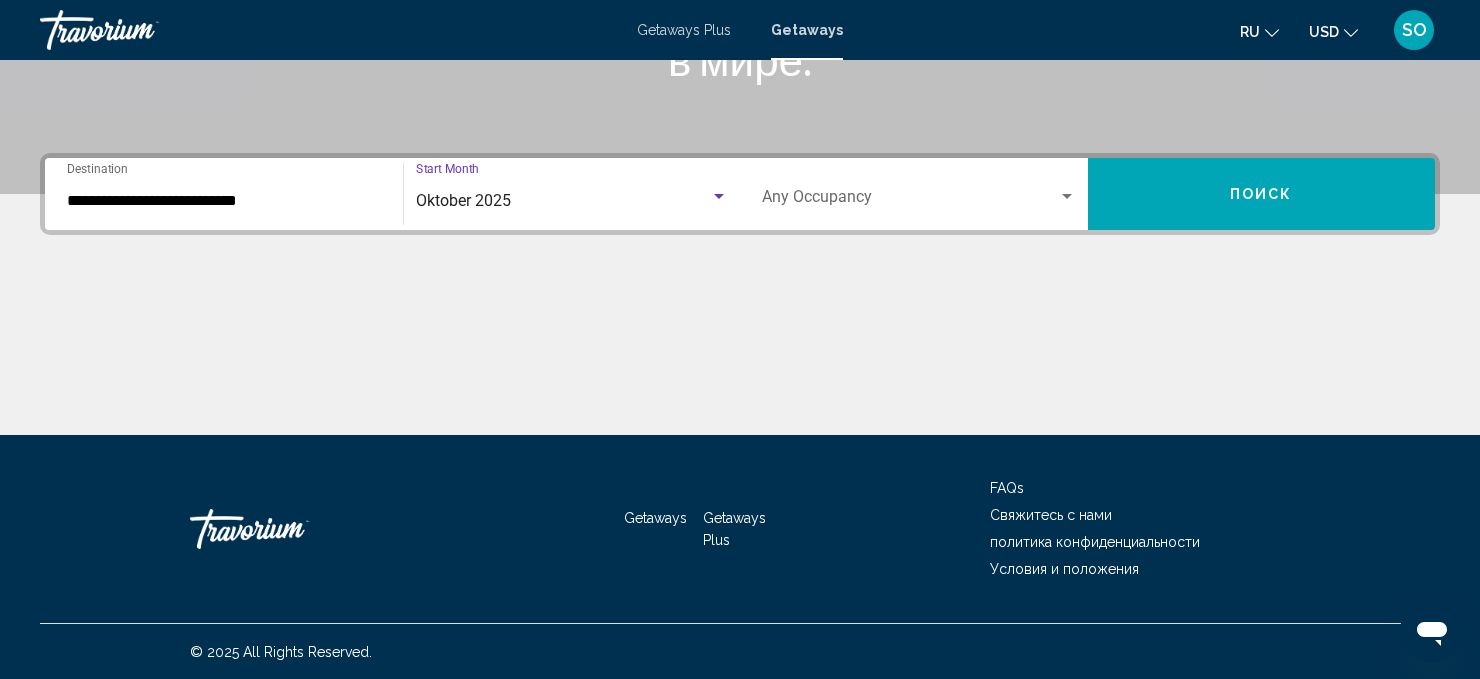 click at bounding box center (1067, 196) 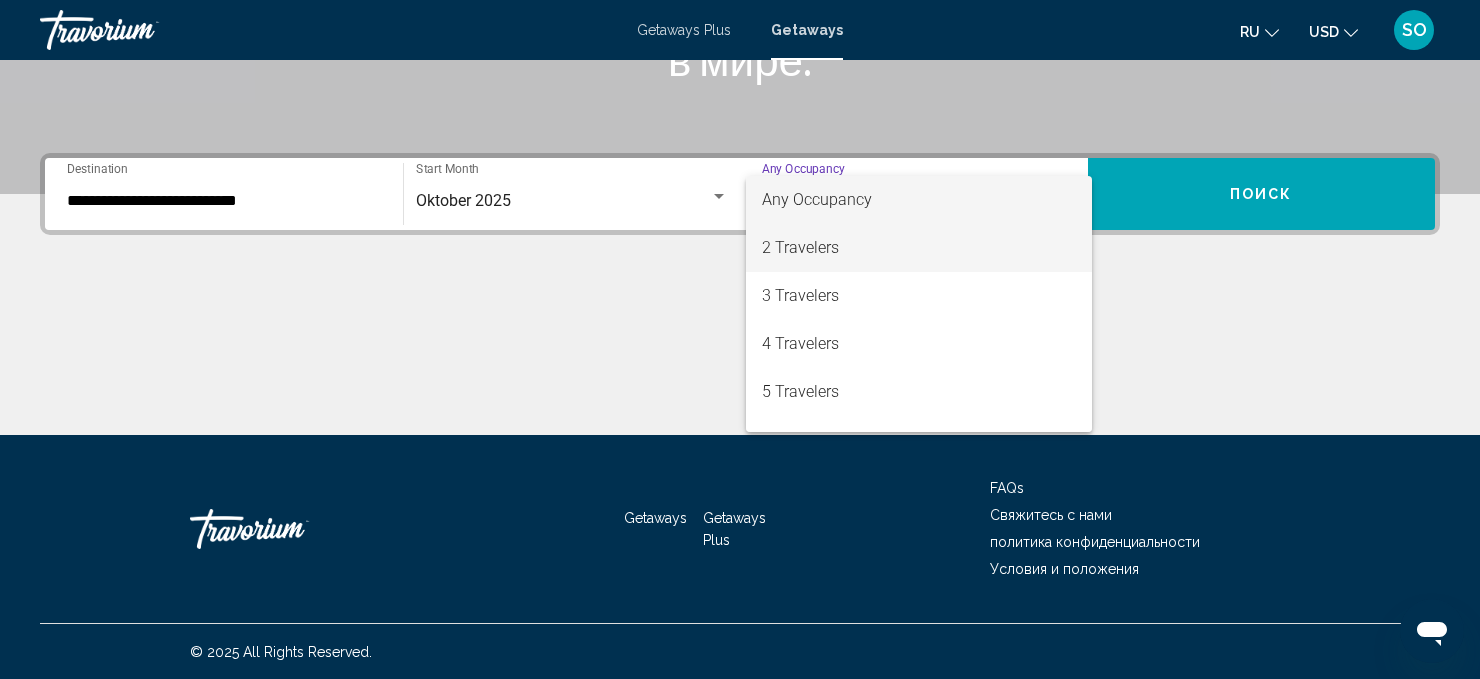 click on "2 Travelers" at bounding box center [919, 248] 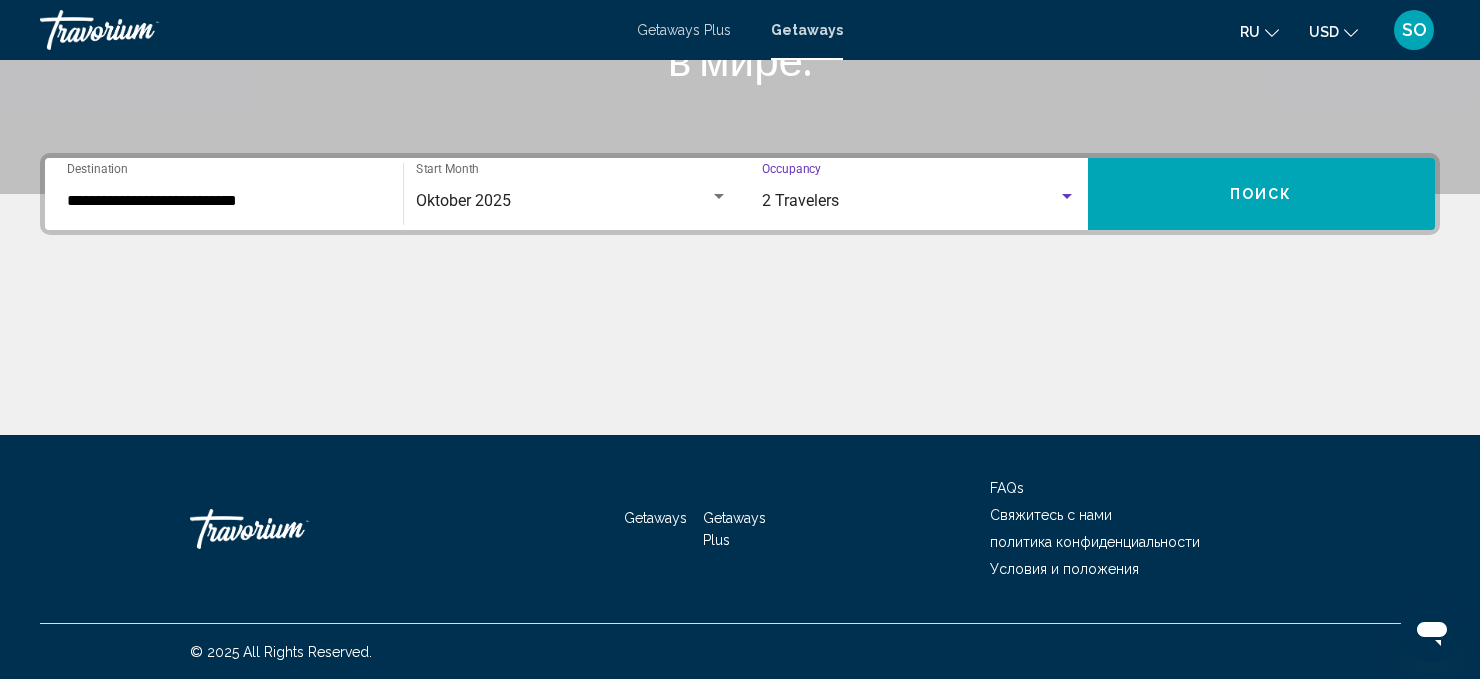 click on "Поиск" at bounding box center [1261, 195] 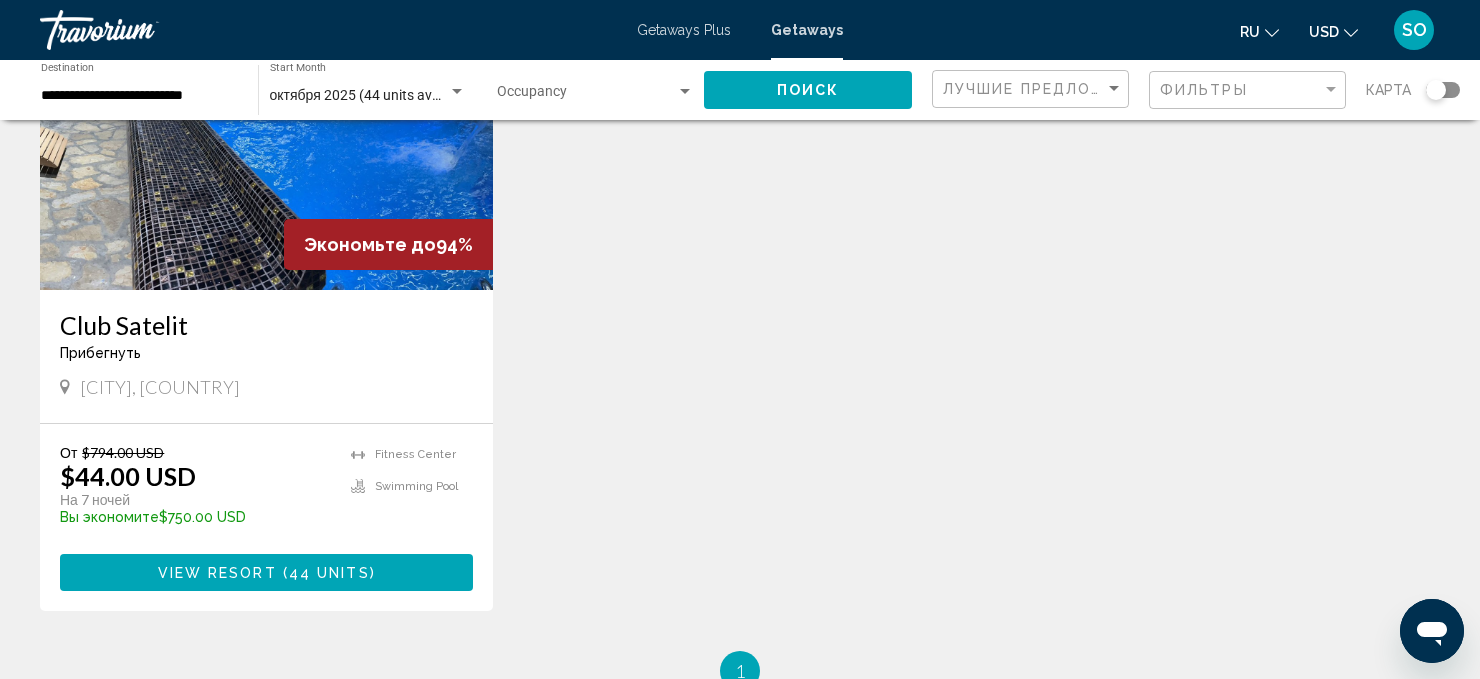 scroll, scrollTop: 248, scrollLeft: 0, axis: vertical 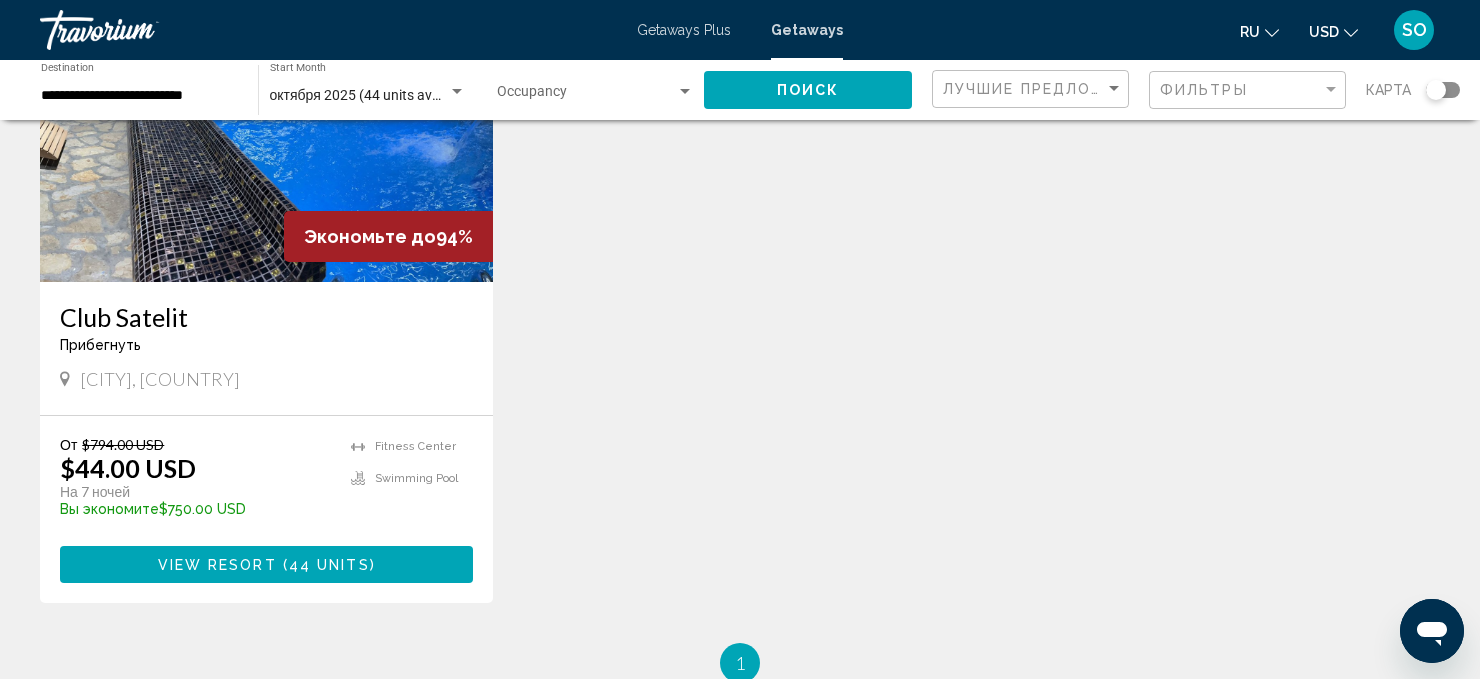 click on "View Resort" at bounding box center [217, 565] 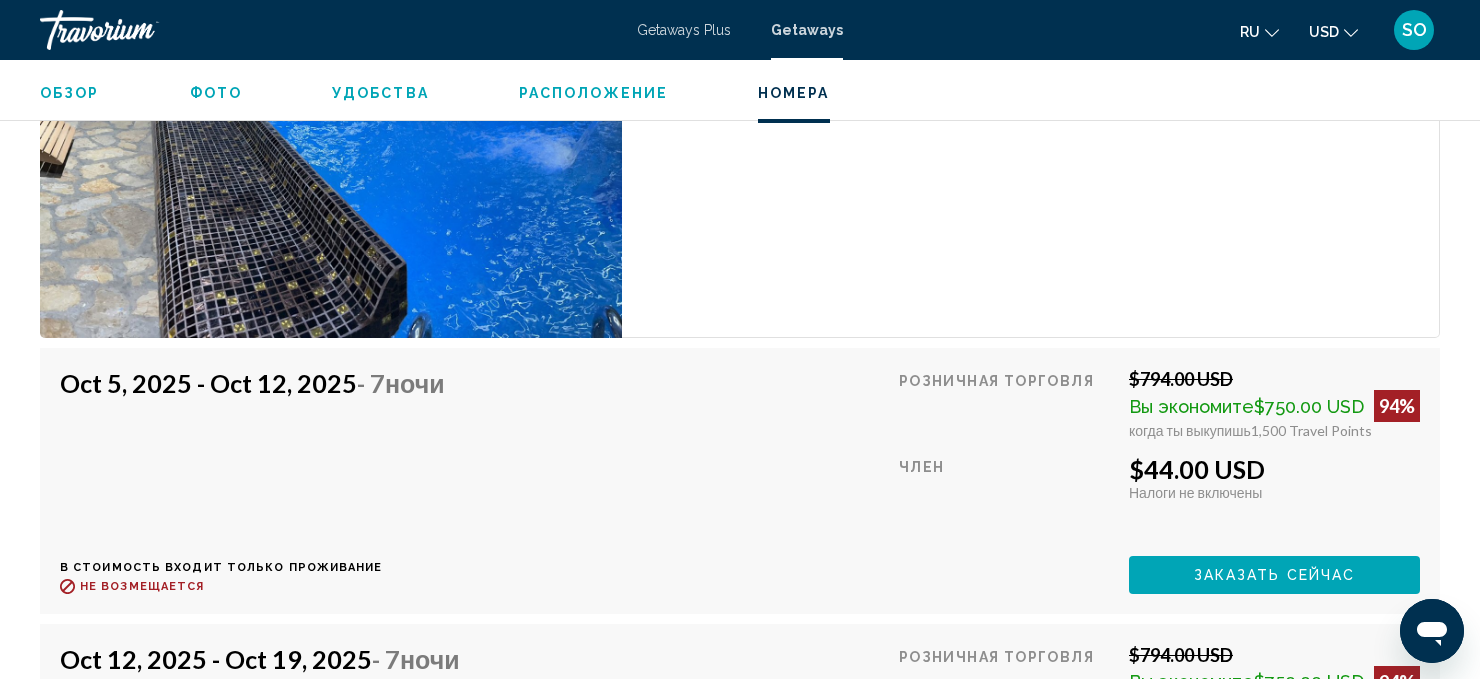 scroll, scrollTop: 3953, scrollLeft: 0, axis: vertical 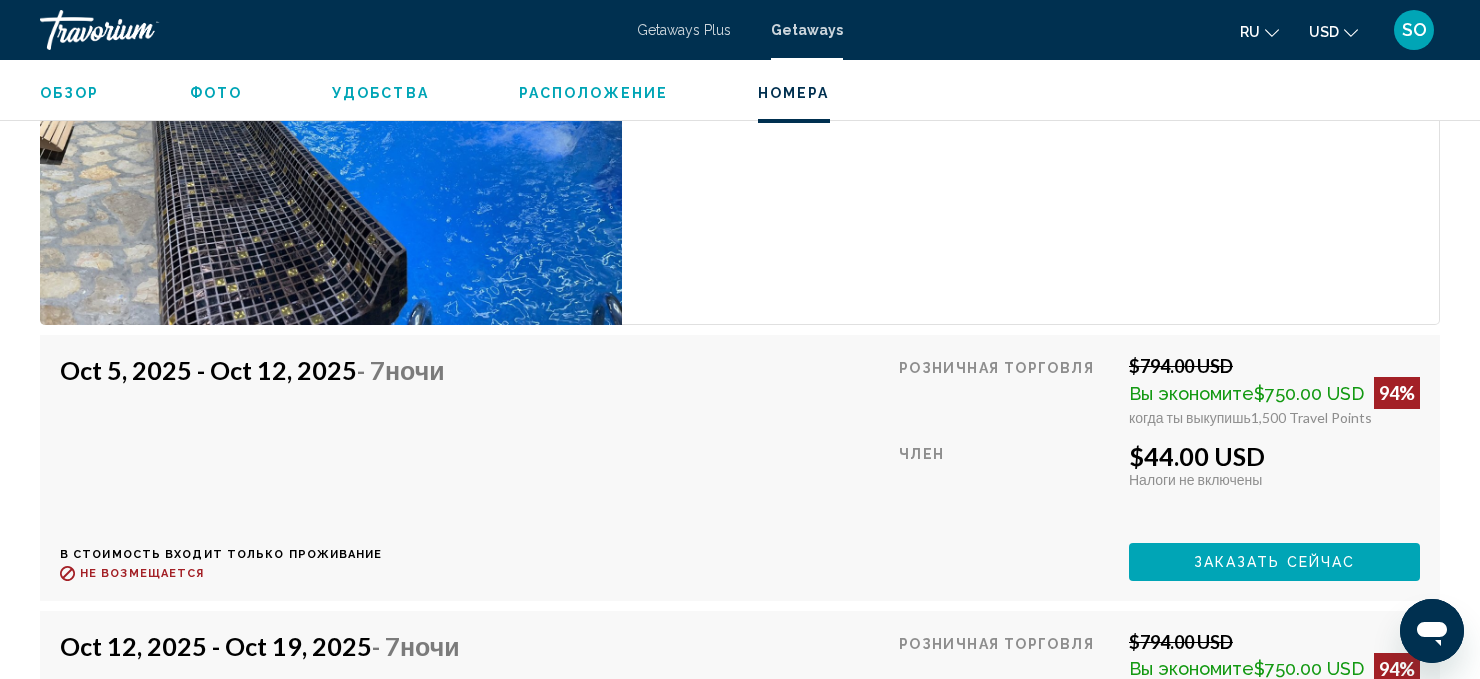 click on "Заказать сейчас" at bounding box center [1275, 563] 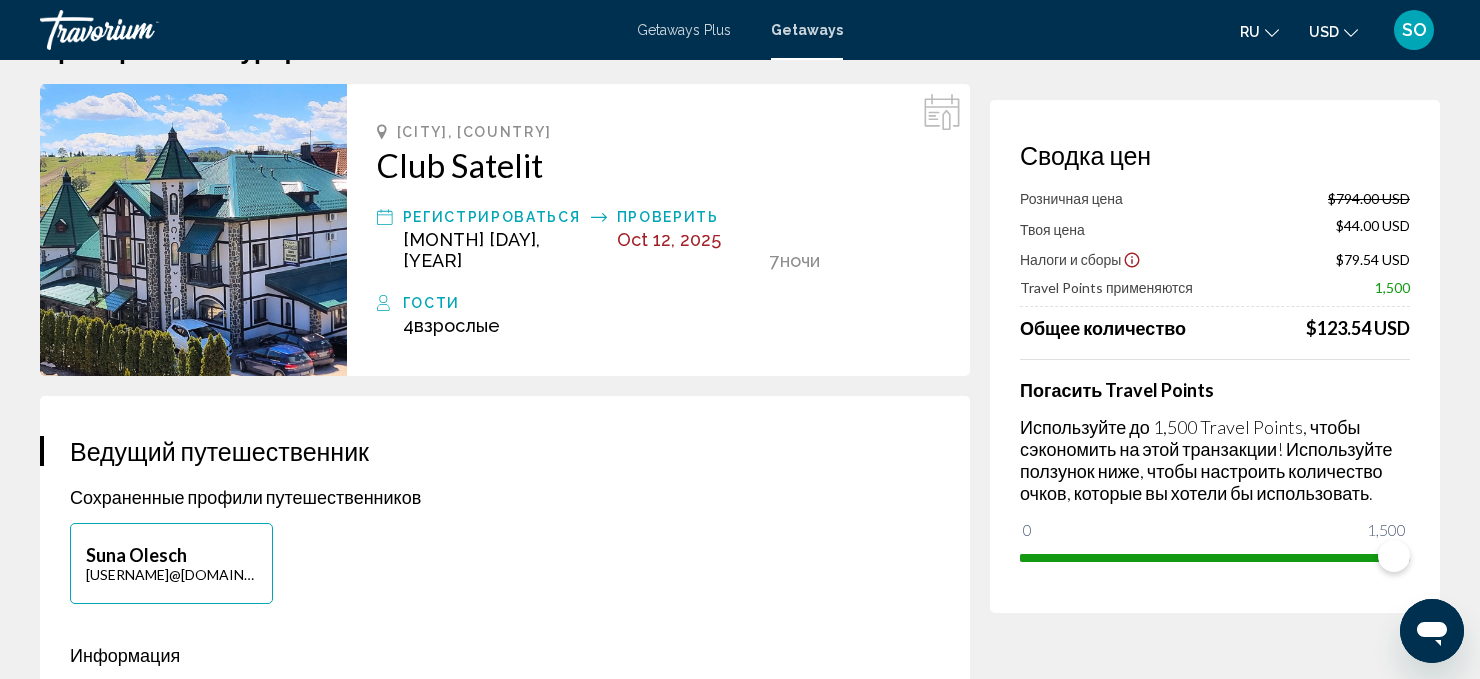scroll, scrollTop: 76, scrollLeft: 0, axis: vertical 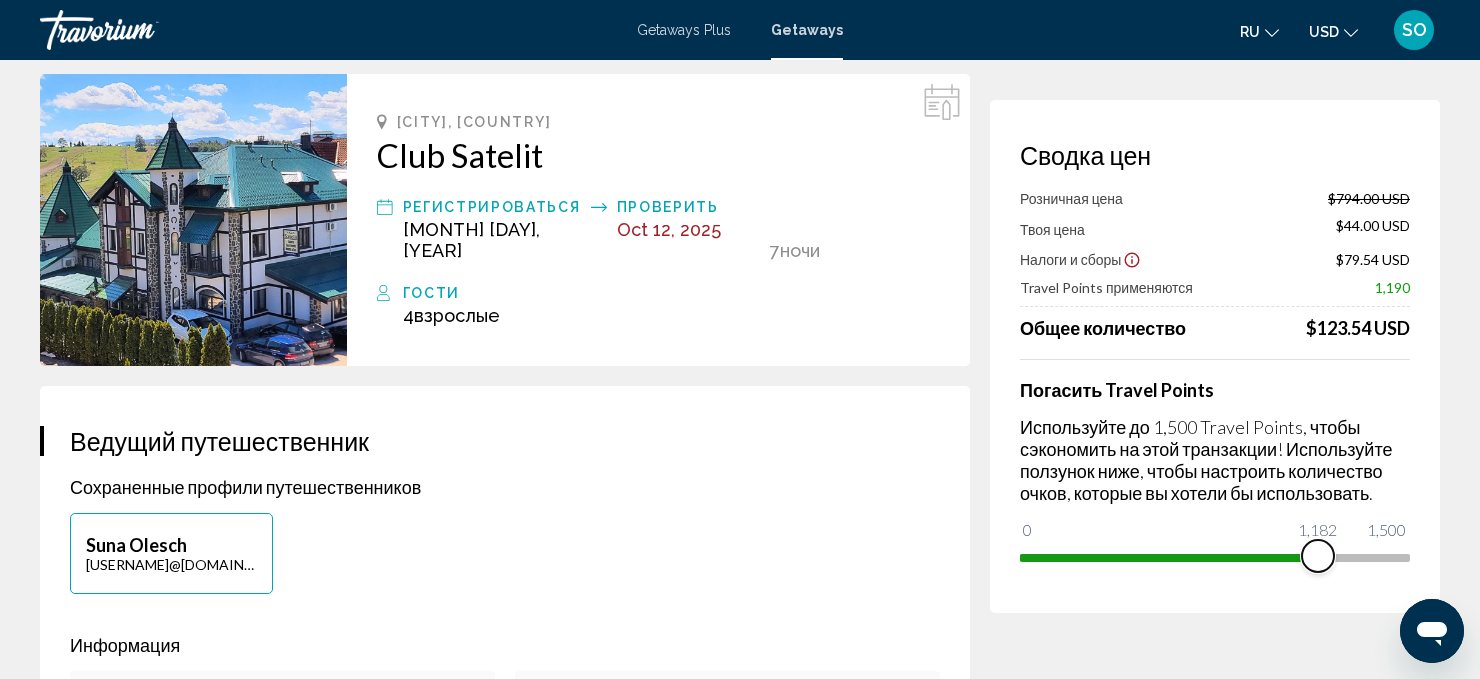 drag, startPoint x: 1386, startPoint y: 559, endPoint x: 1314, endPoint y: 563, distance: 72.11102 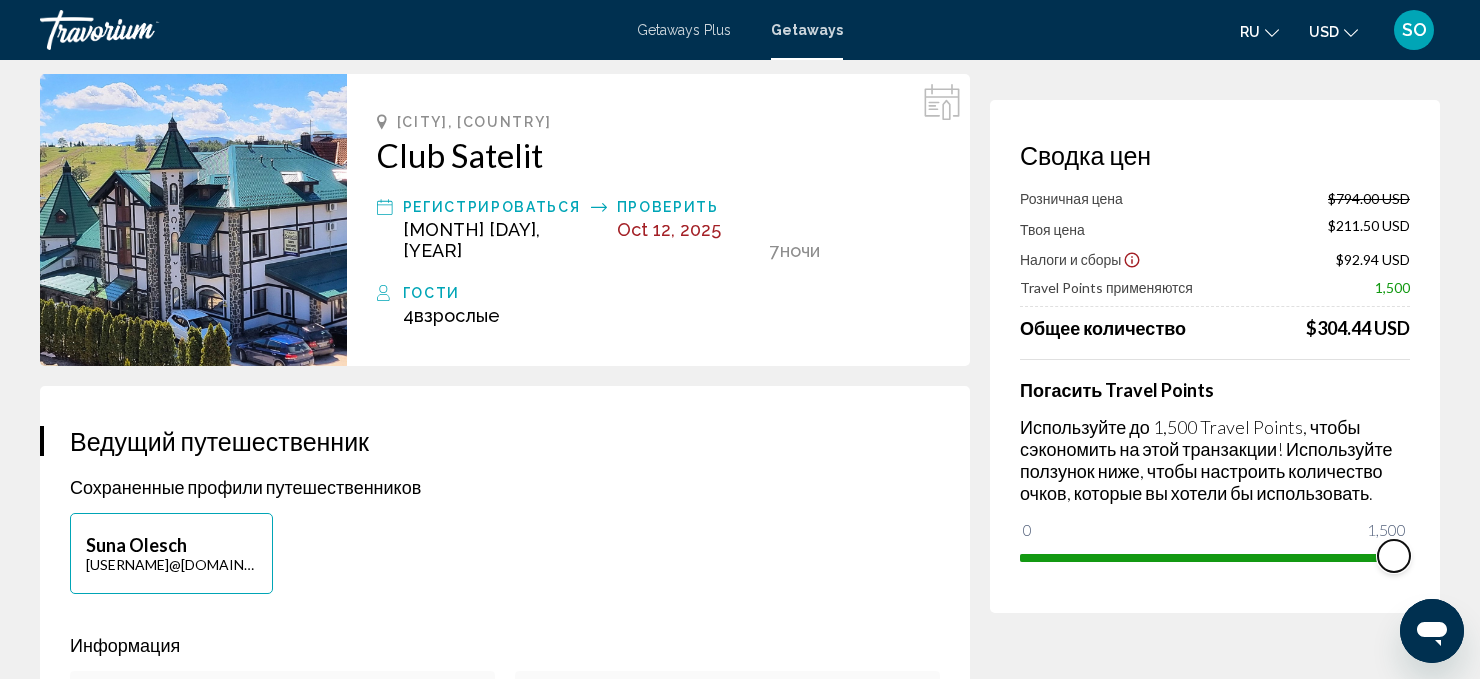 drag, startPoint x: 1314, startPoint y: 563, endPoint x: 1434, endPoint y: 557, distance: 120.14991 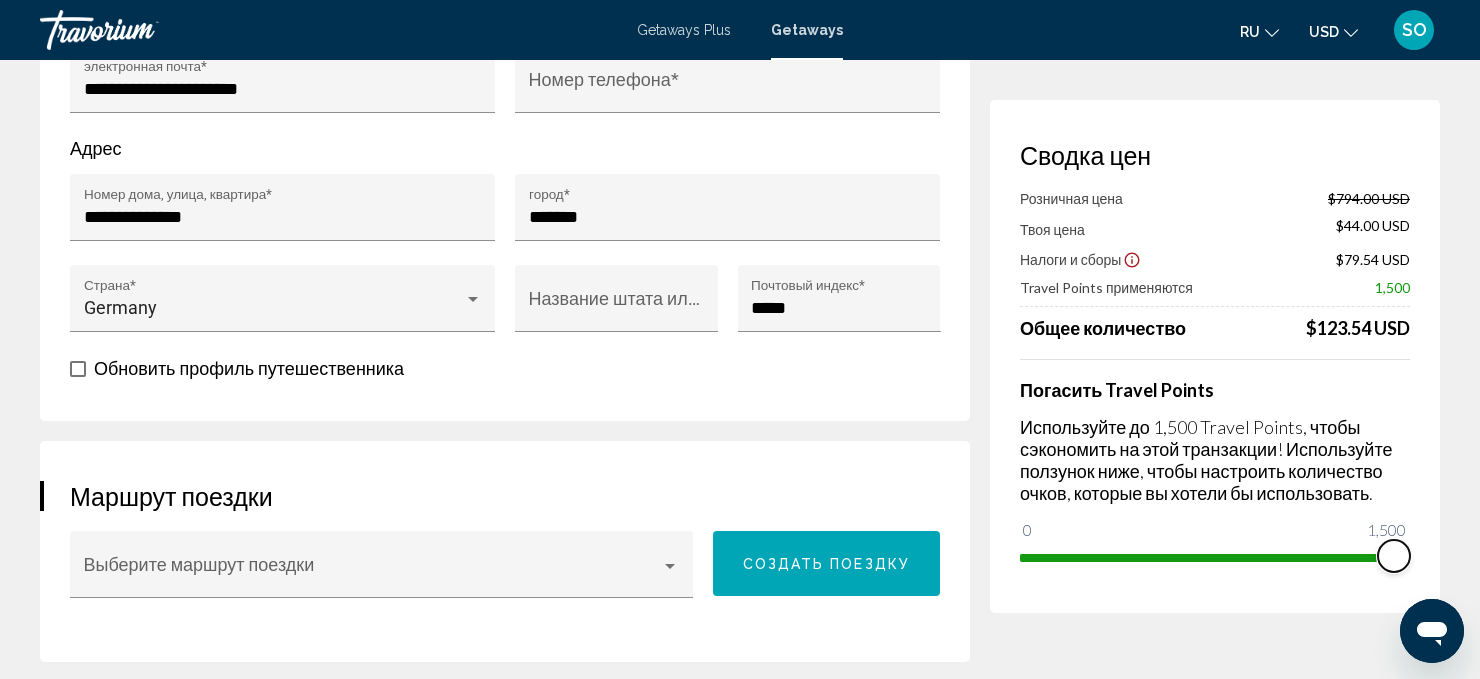 scroll, scrollTop: 0, scrollLeft: 0, axis: both 